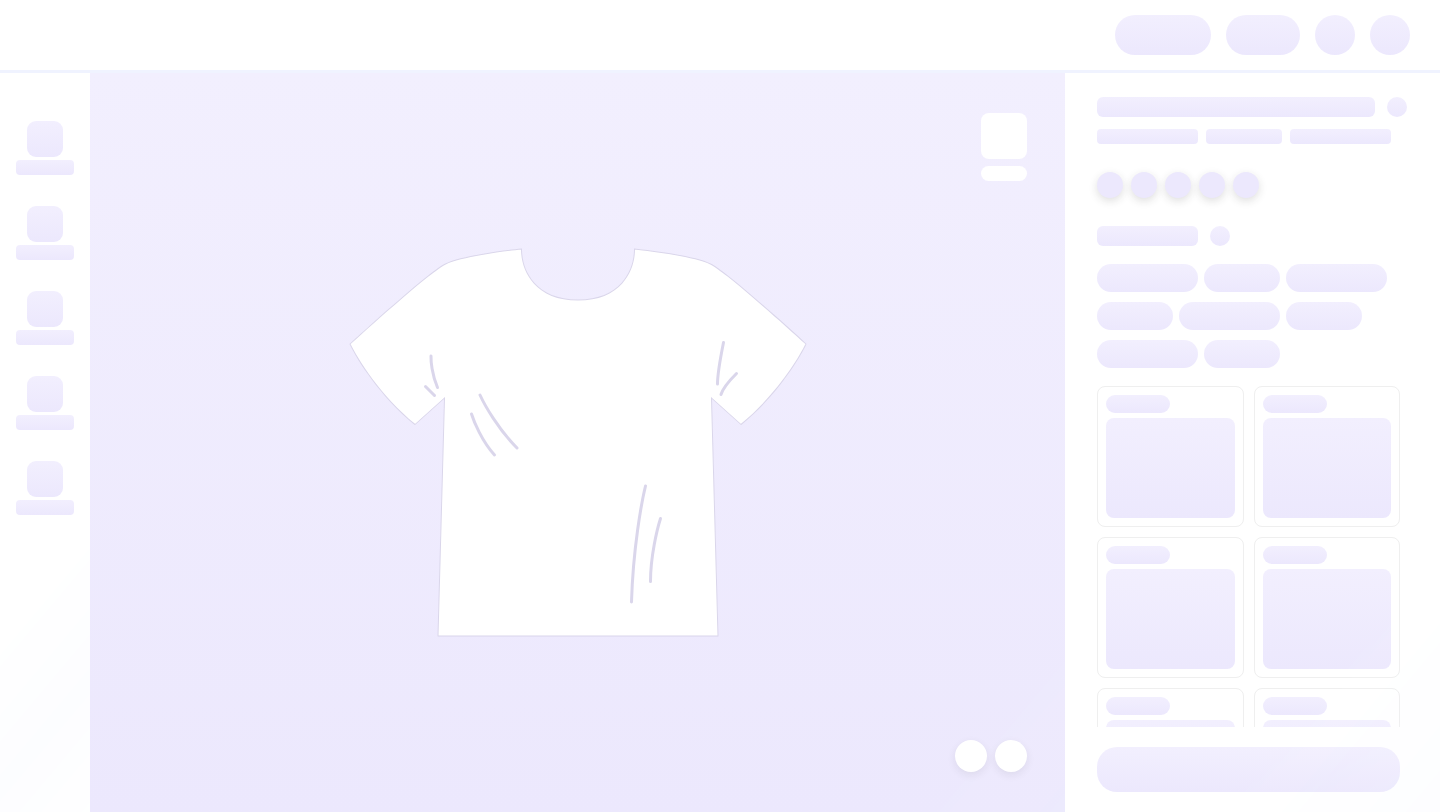 scroll, scrollTop: 0, scrollLeft: 0, axis: both 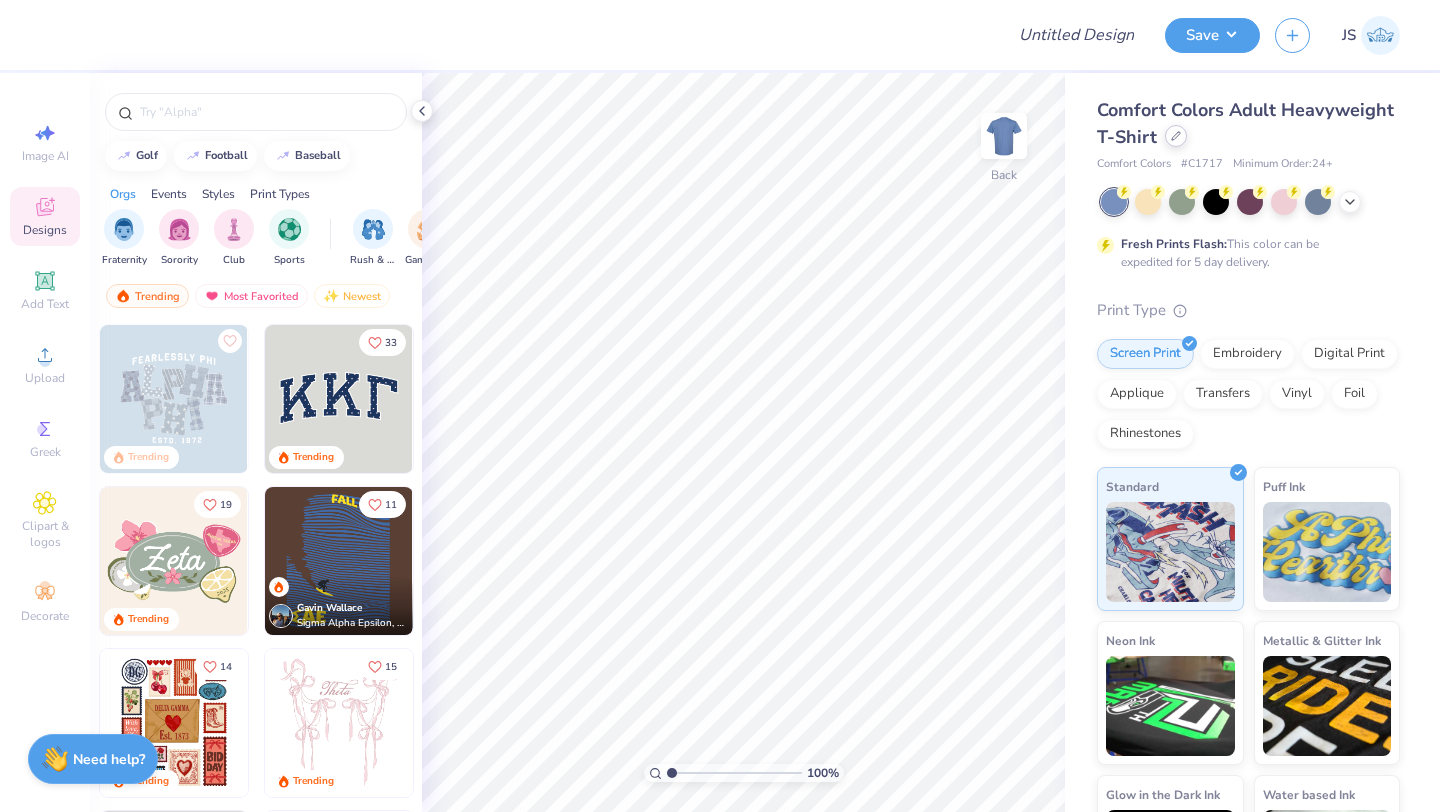 click 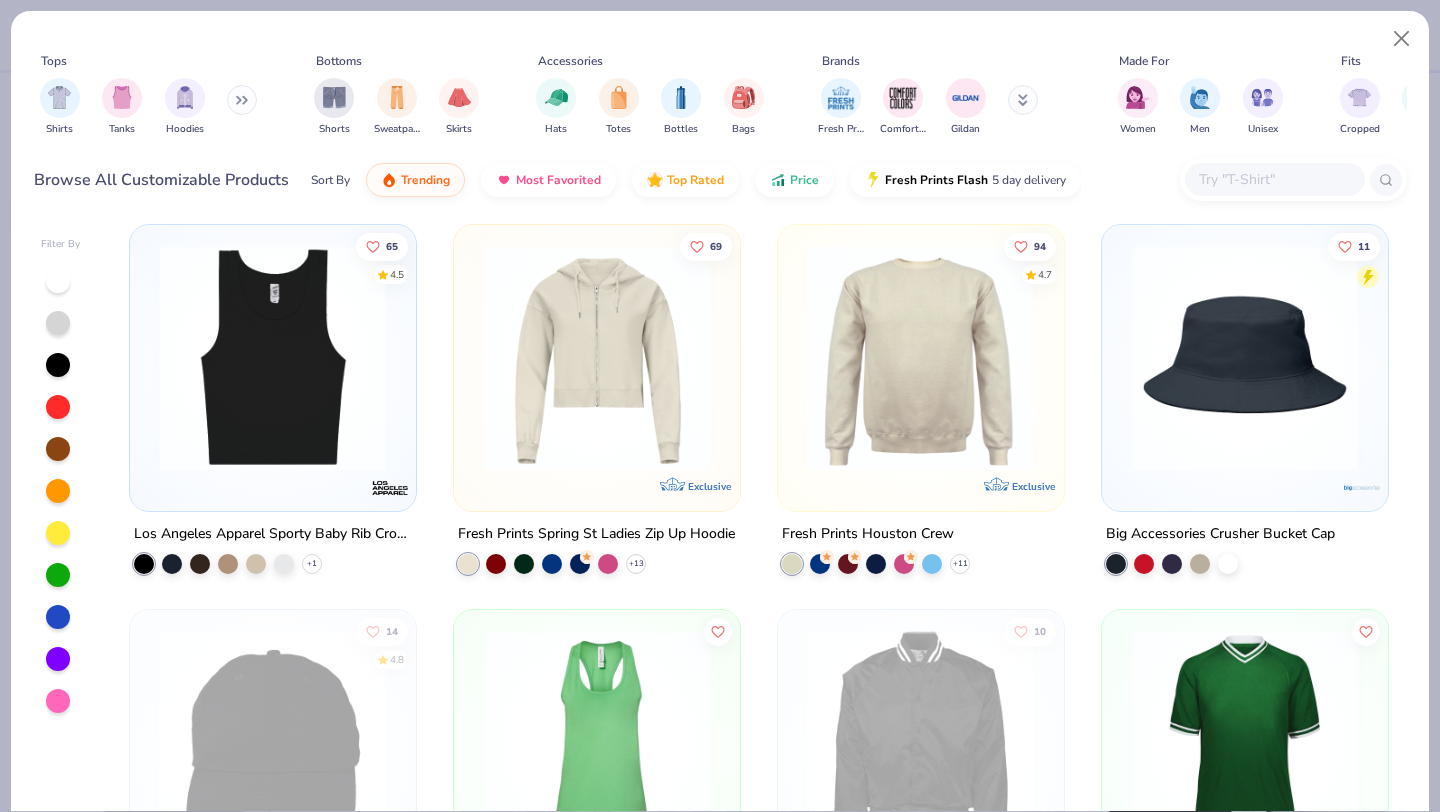 scroll, scrollTop: 9228, scrollLeft: 0, axis: vertical 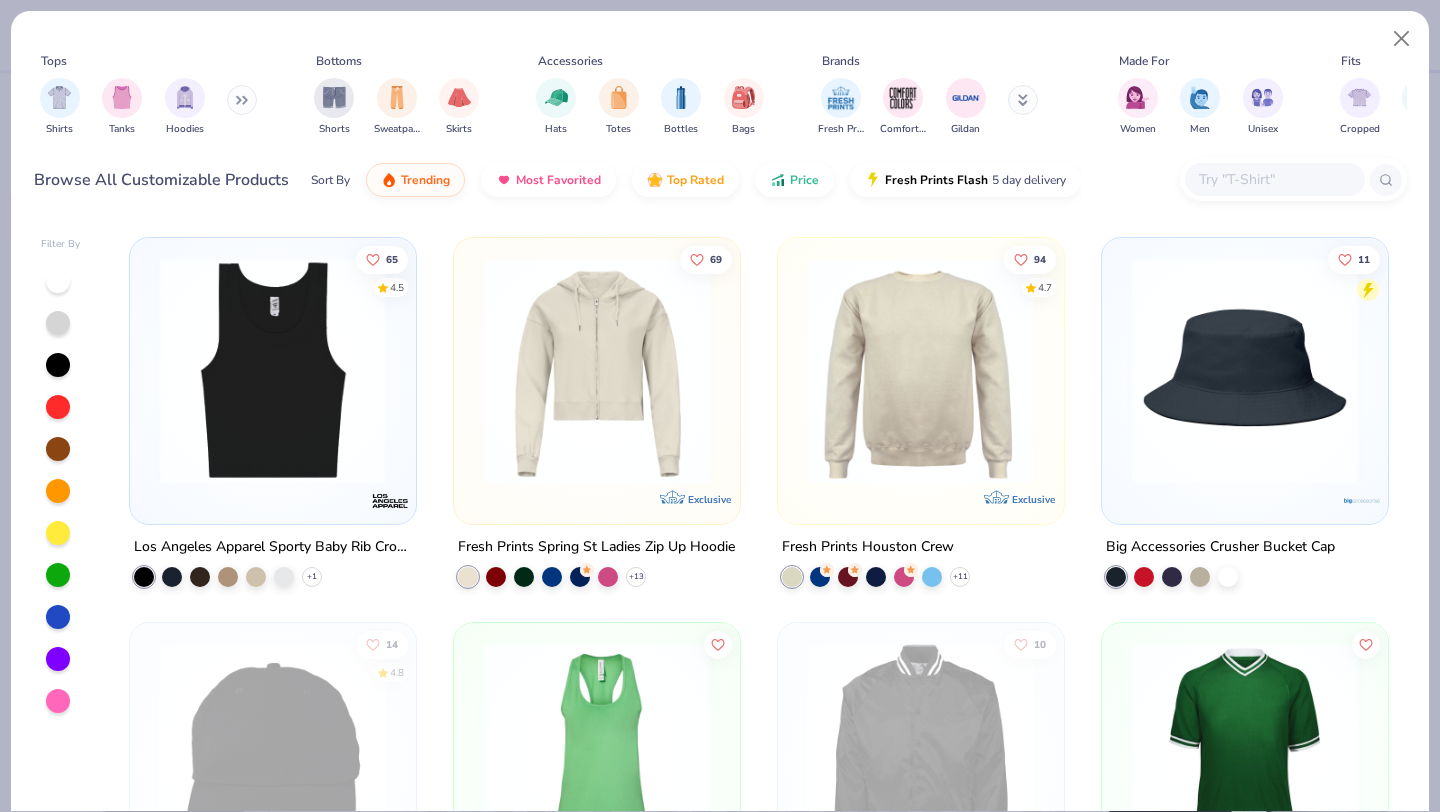 click at bounding box center (674, 371) 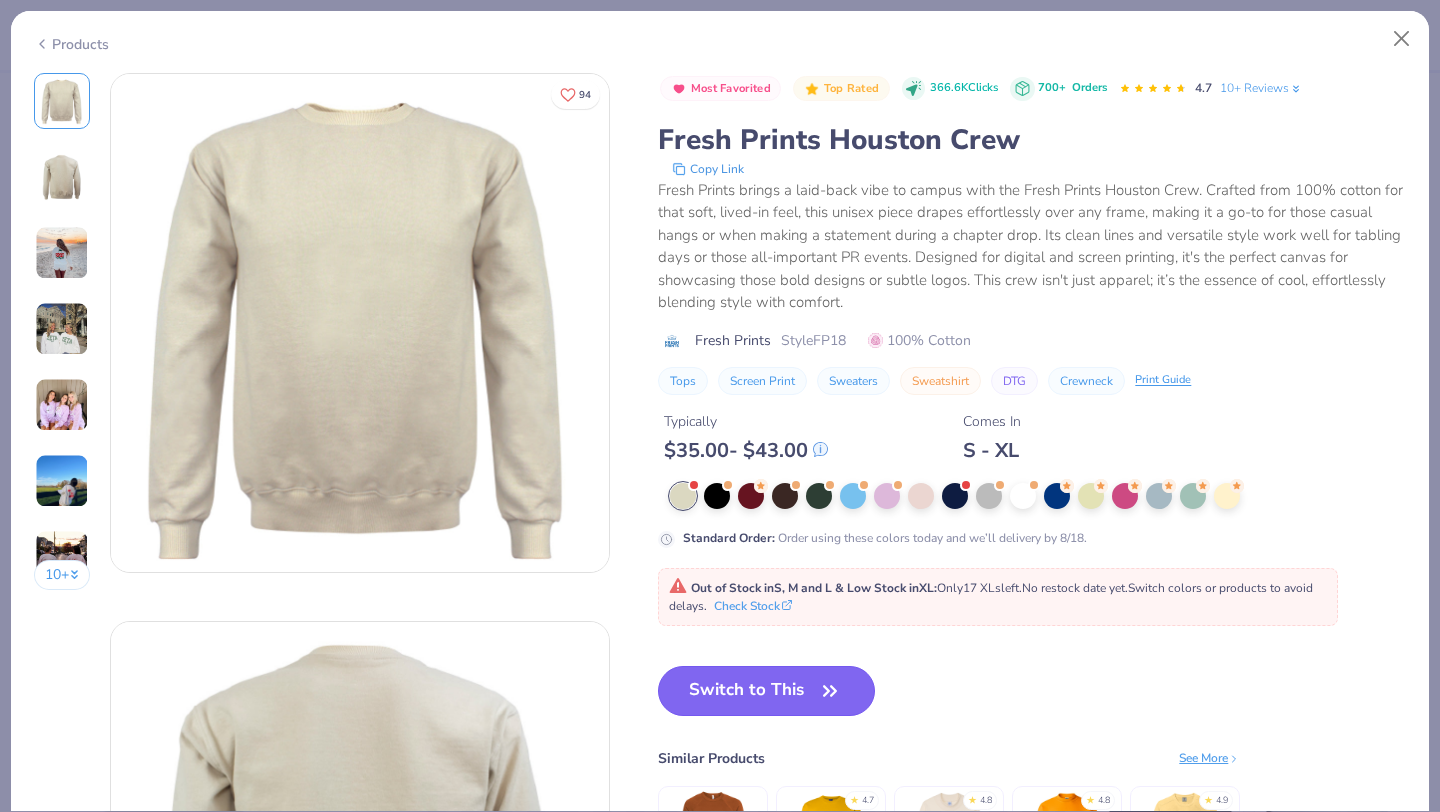 click on "Switch to This" at bounding box center (766, 691) 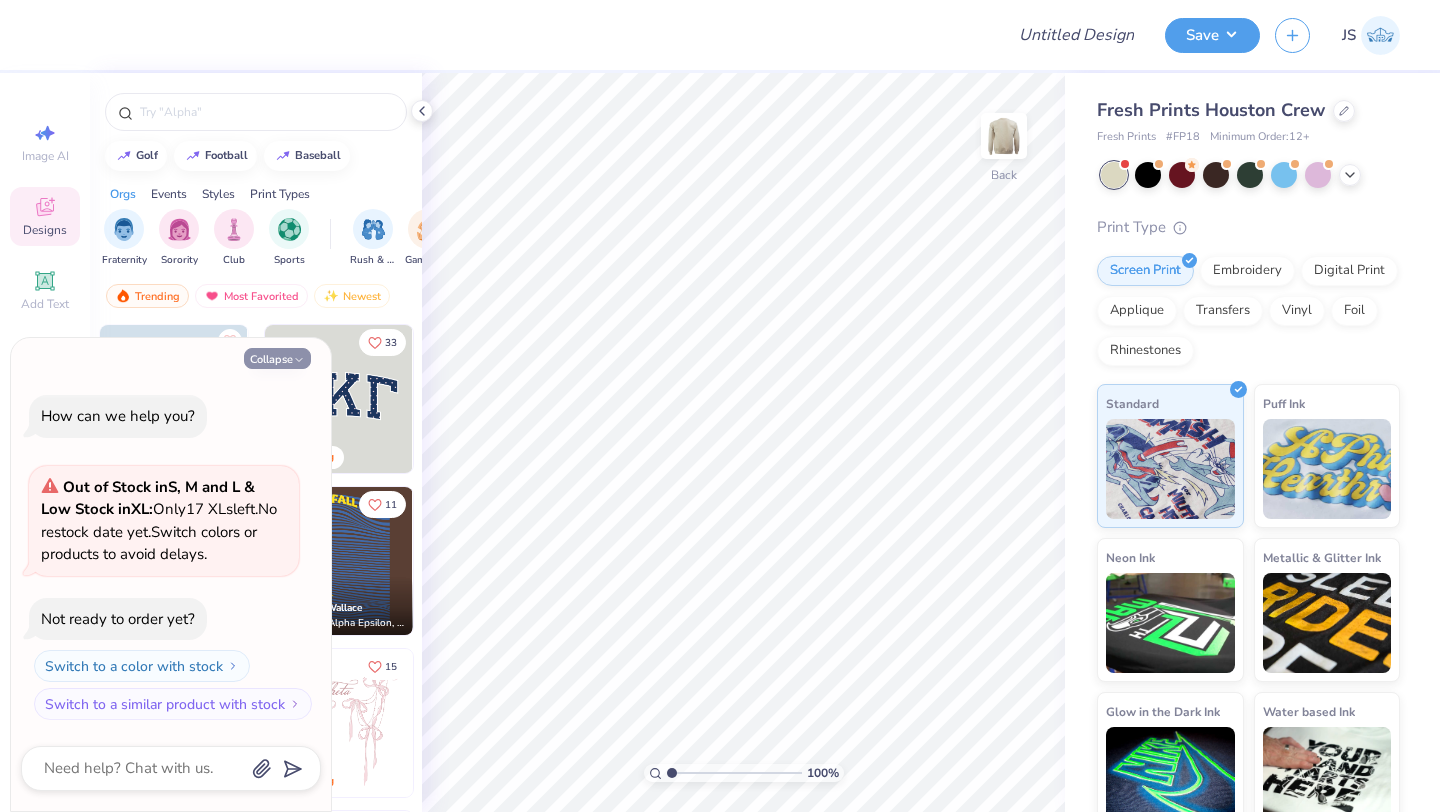 click 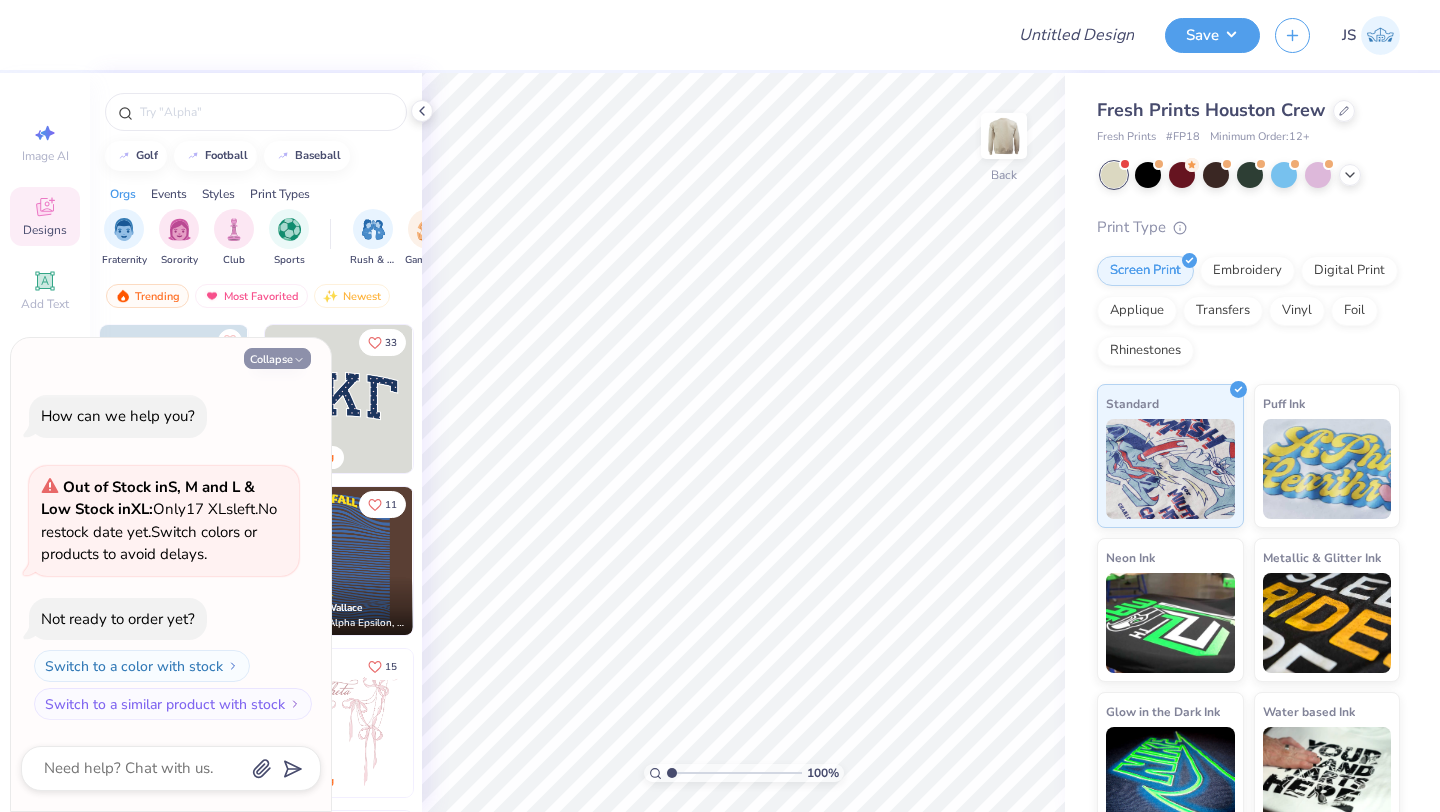 type on "x" 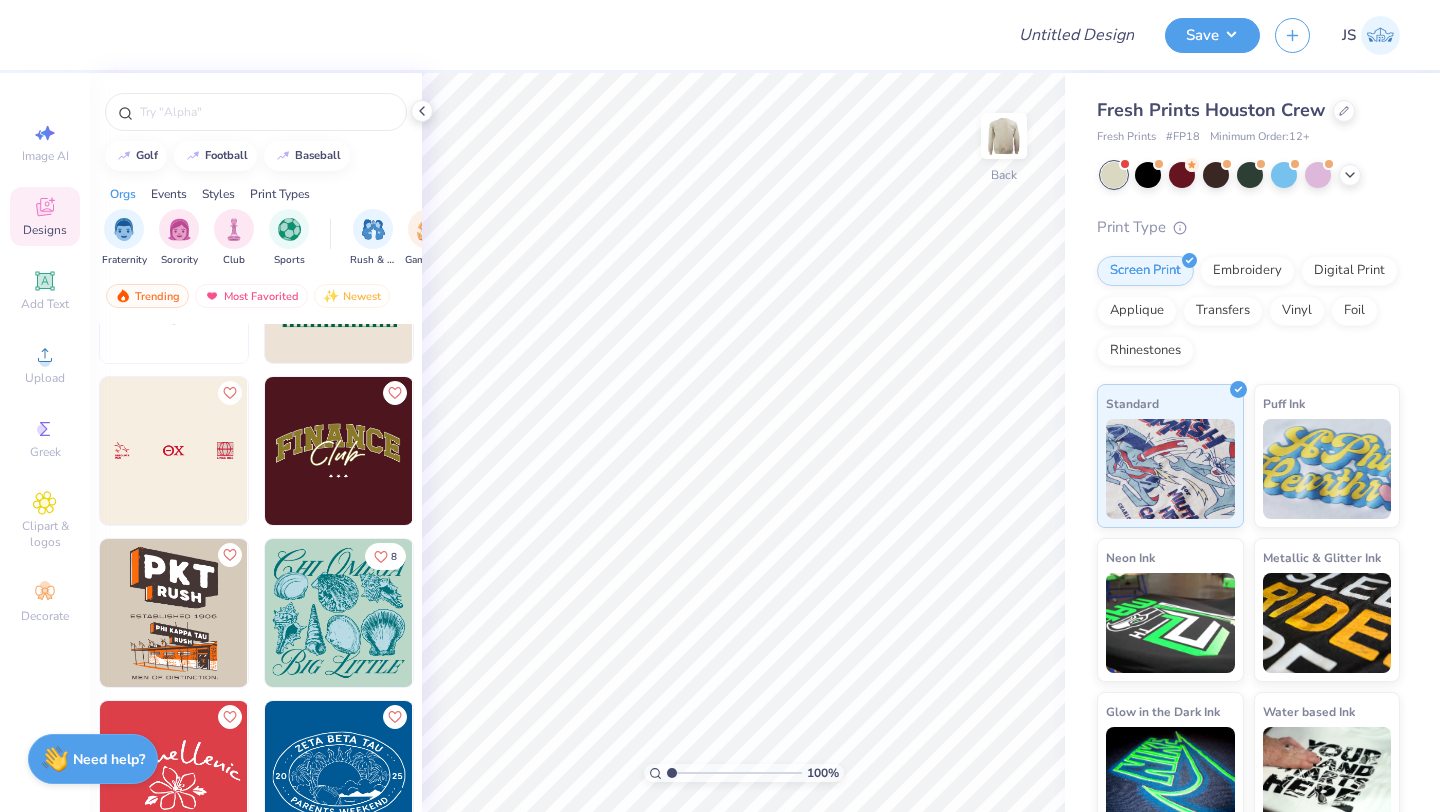 scroll, scrollTop: 13072, scrollLeft: 0, axis: vertical 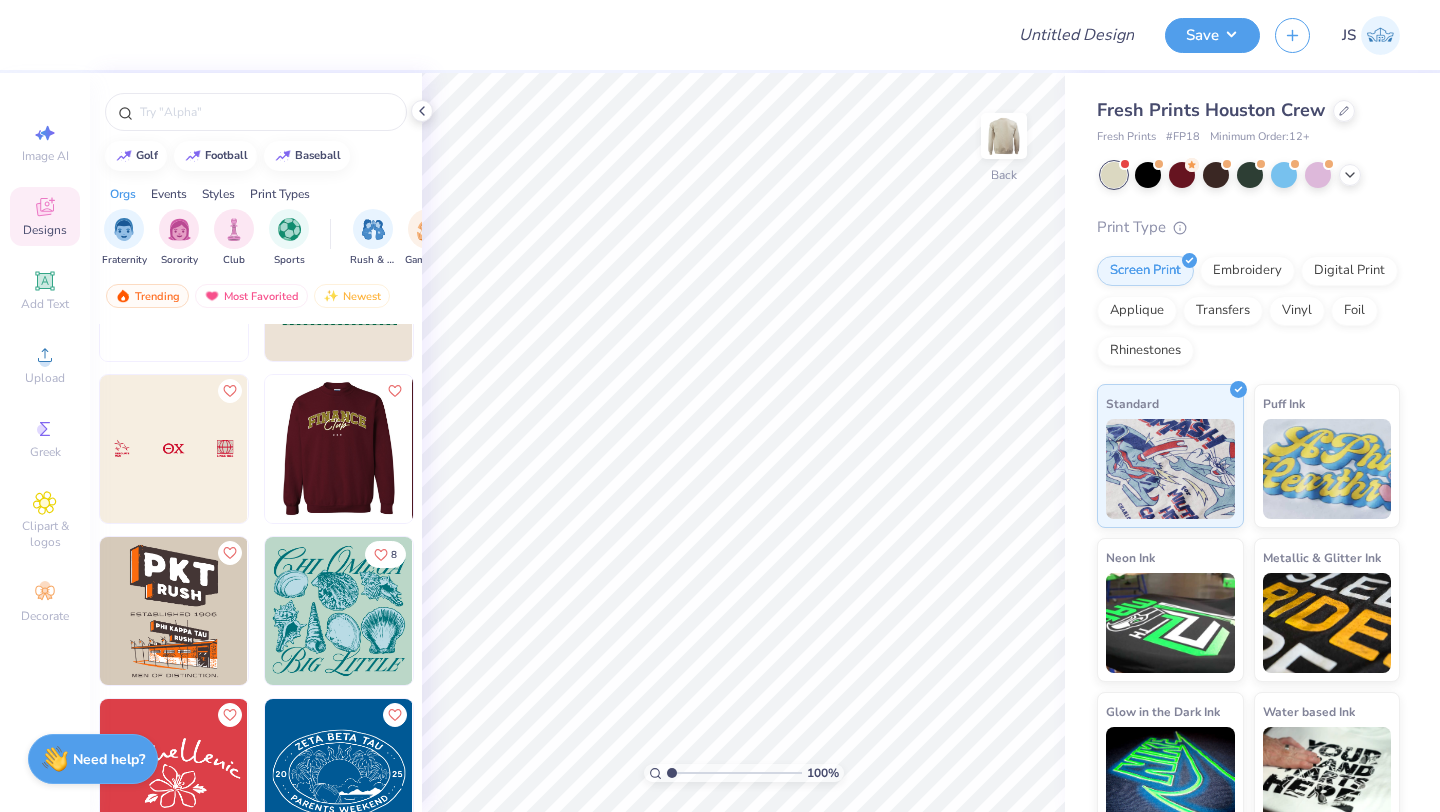 click at bounding box center [339, 449] 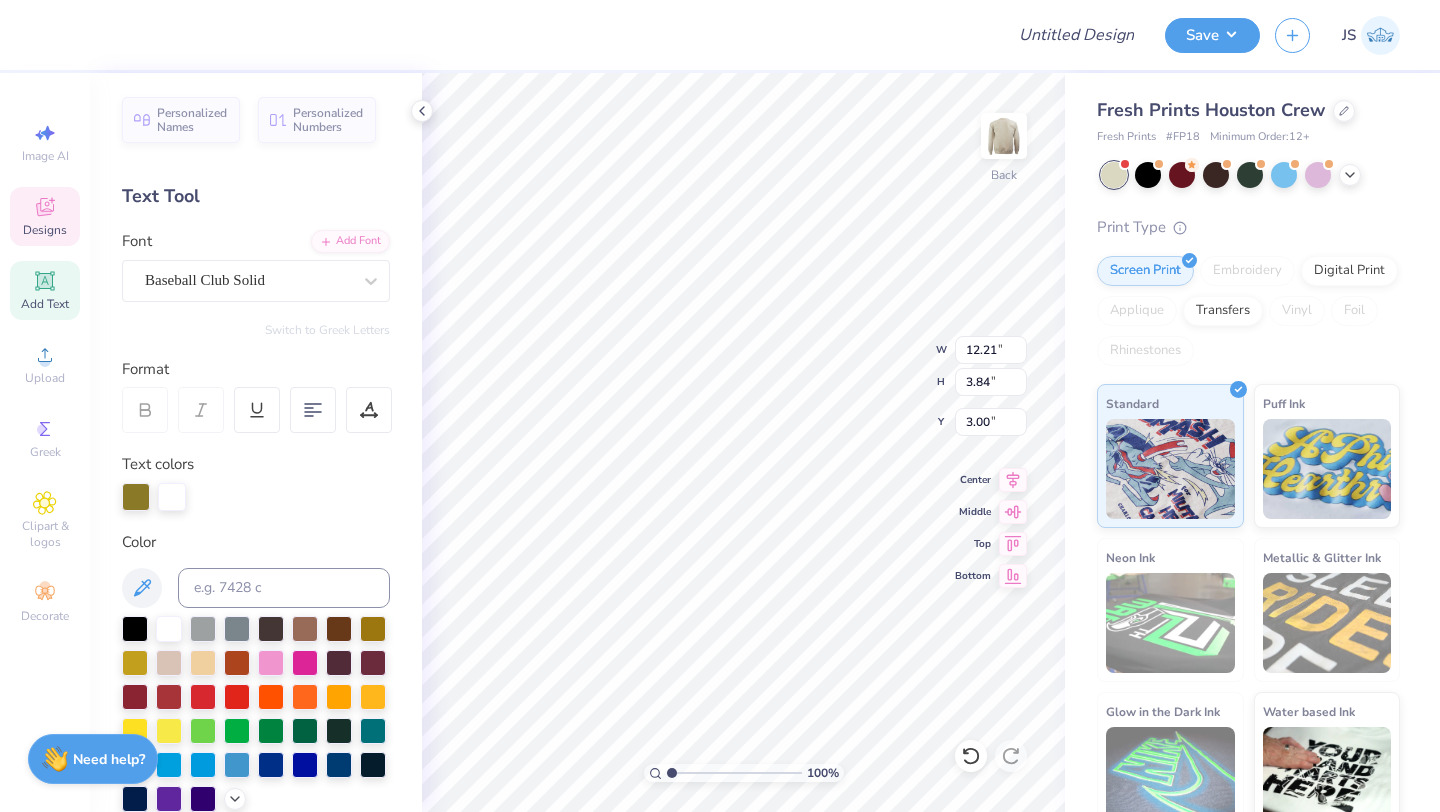 scroll, scrollTop: 0, scrollLeft: 0, axis: both 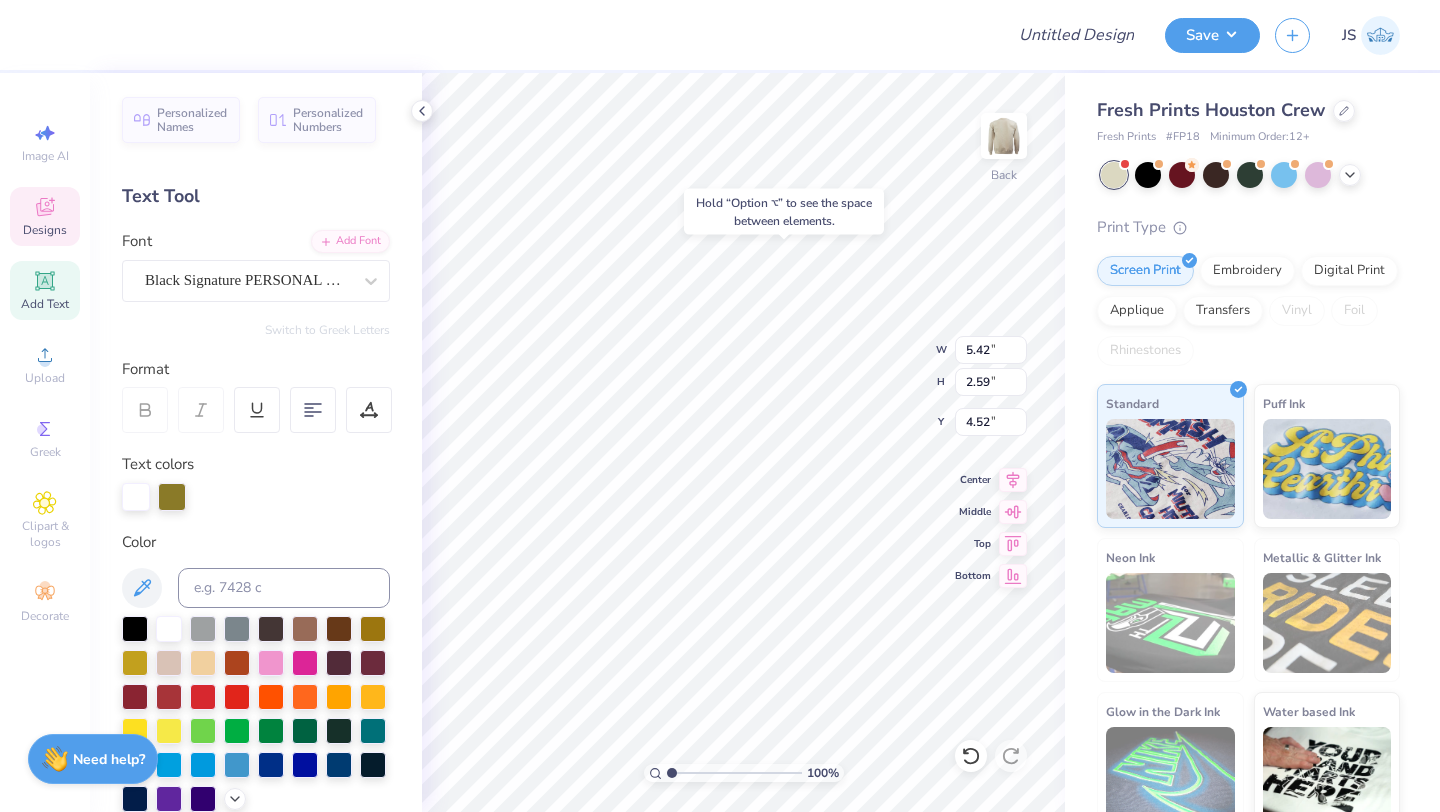 type on "4.52" 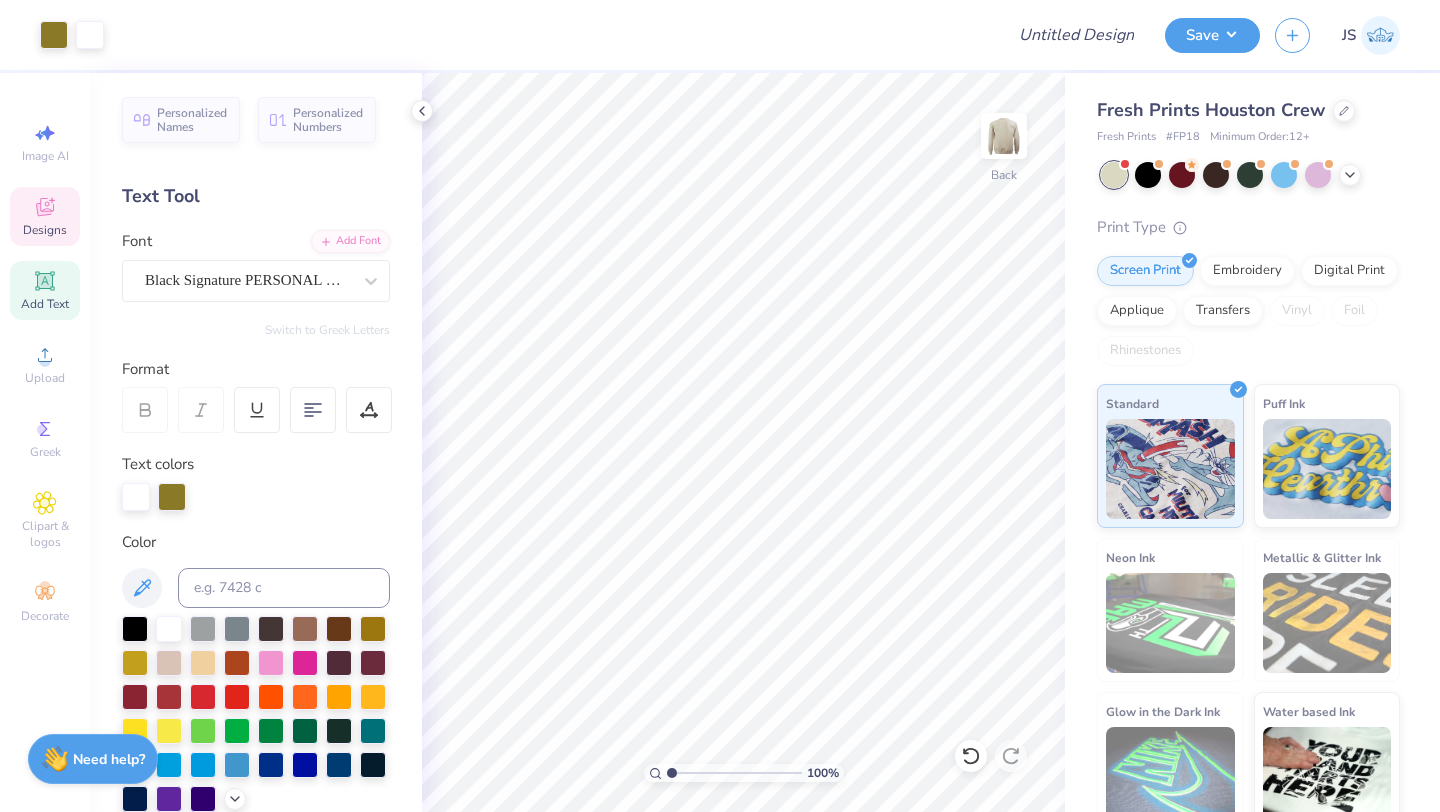 click on "Designs" at bounding box center [45, 230] 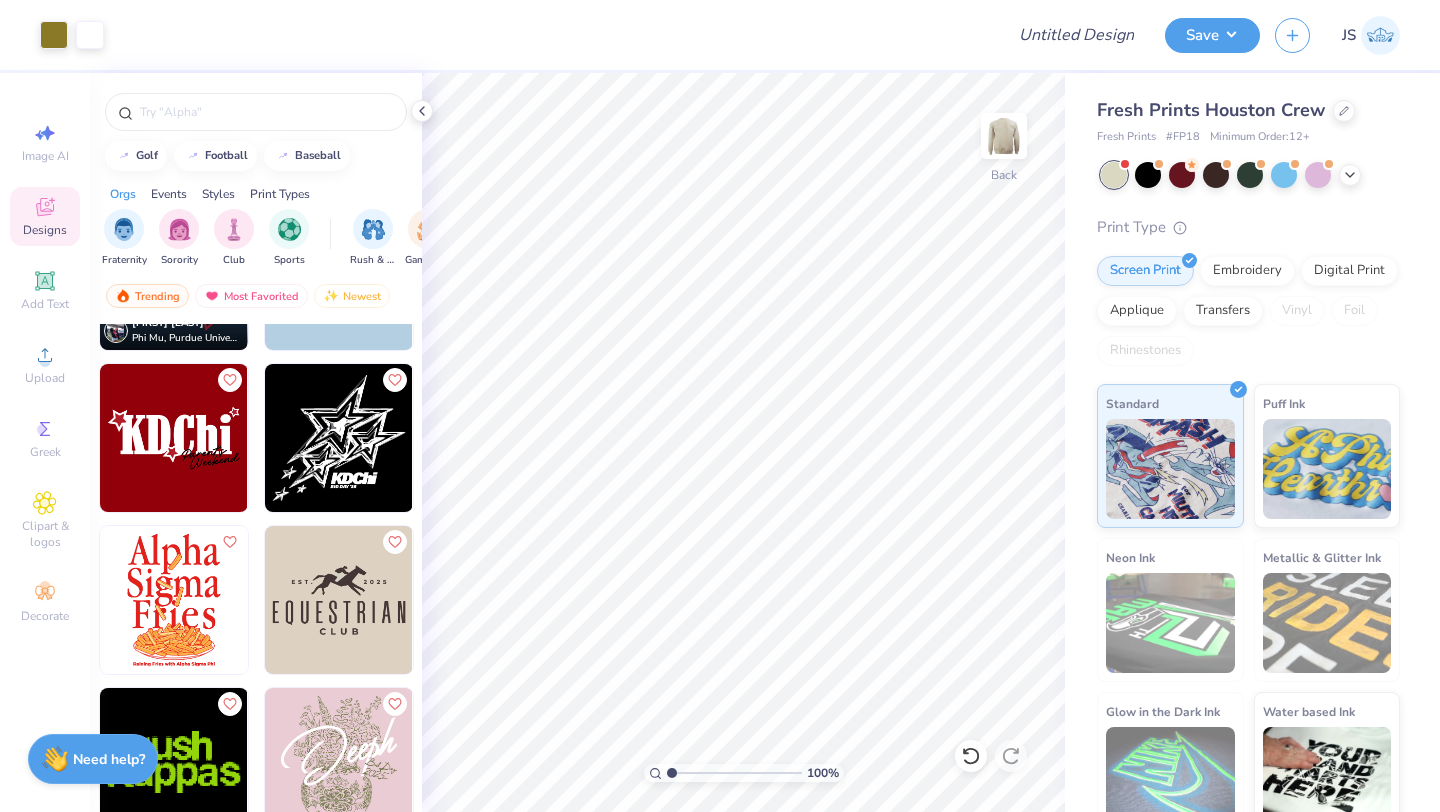 scroll, scrollTop: 28478, scrollLeft: 0, axis: vertical 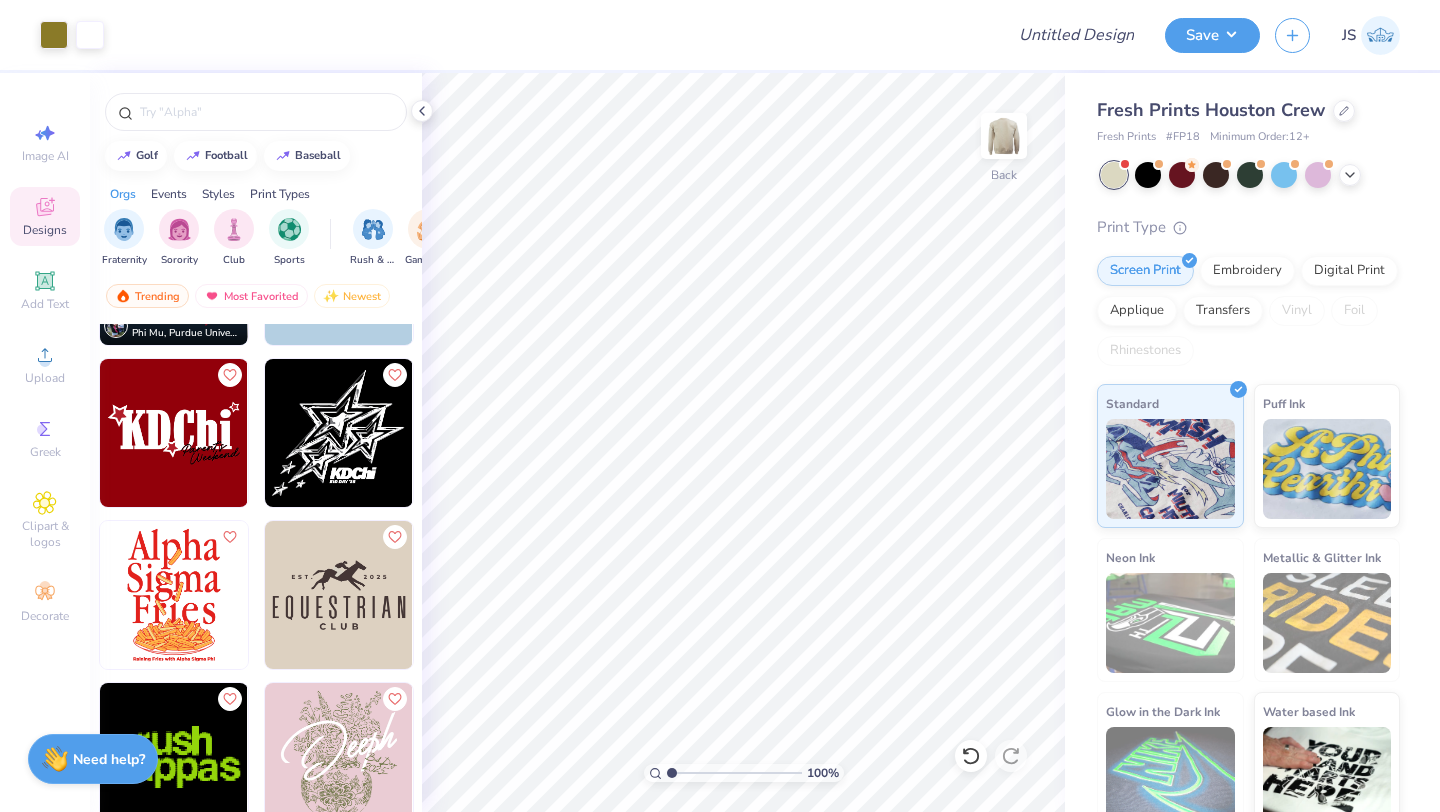 click at bounding box center [338, 433] 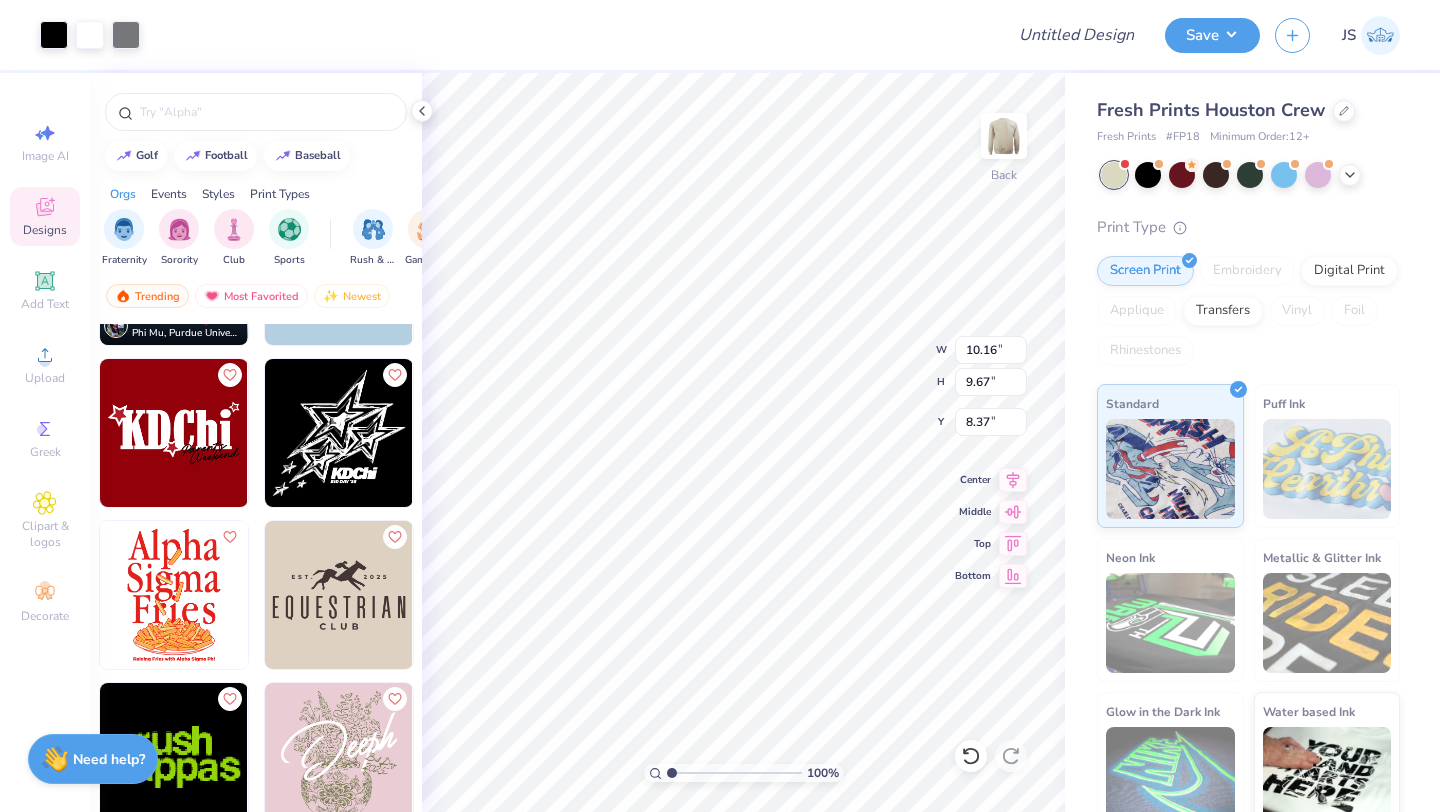 type on "8.37" 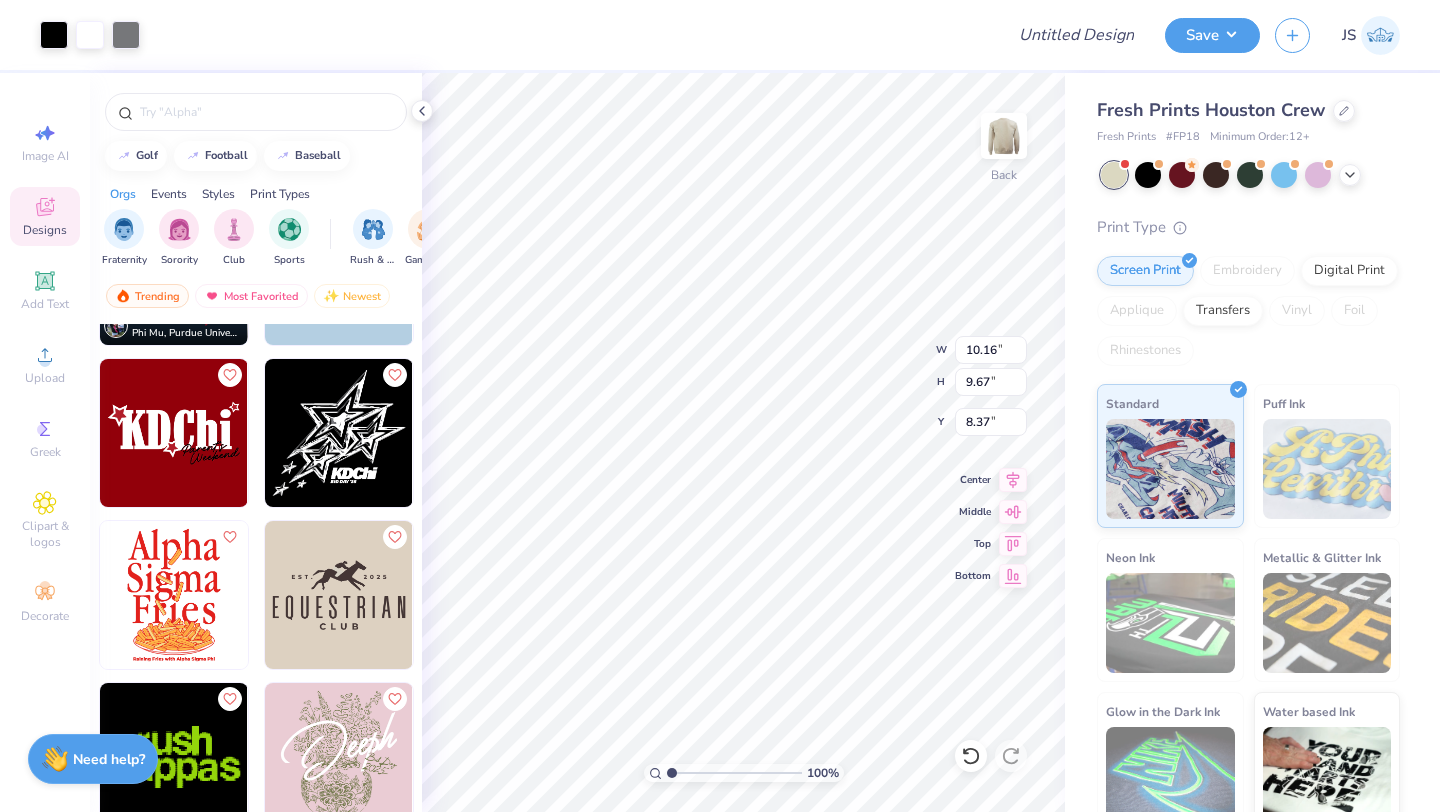 type on "8.61" 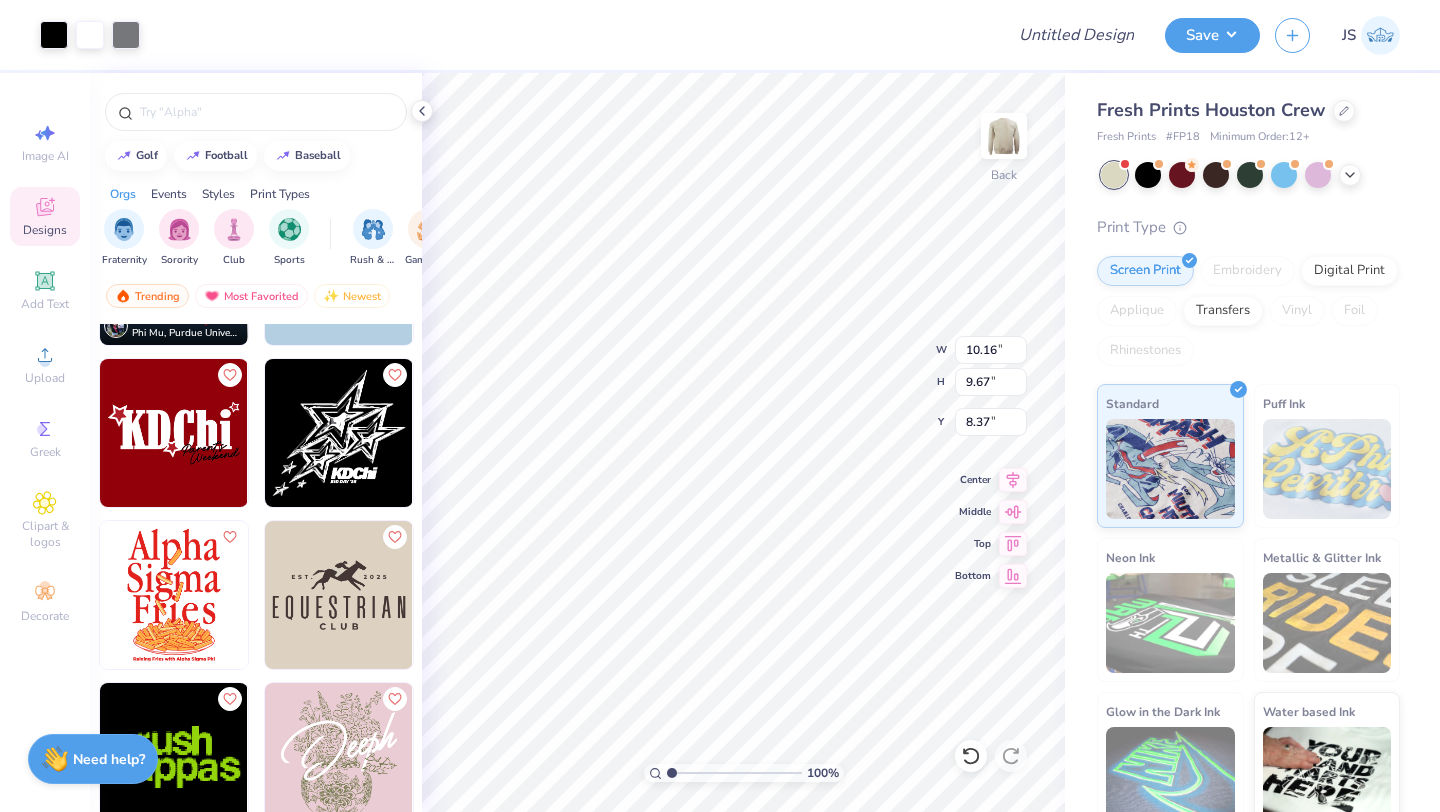 type on "3.21" 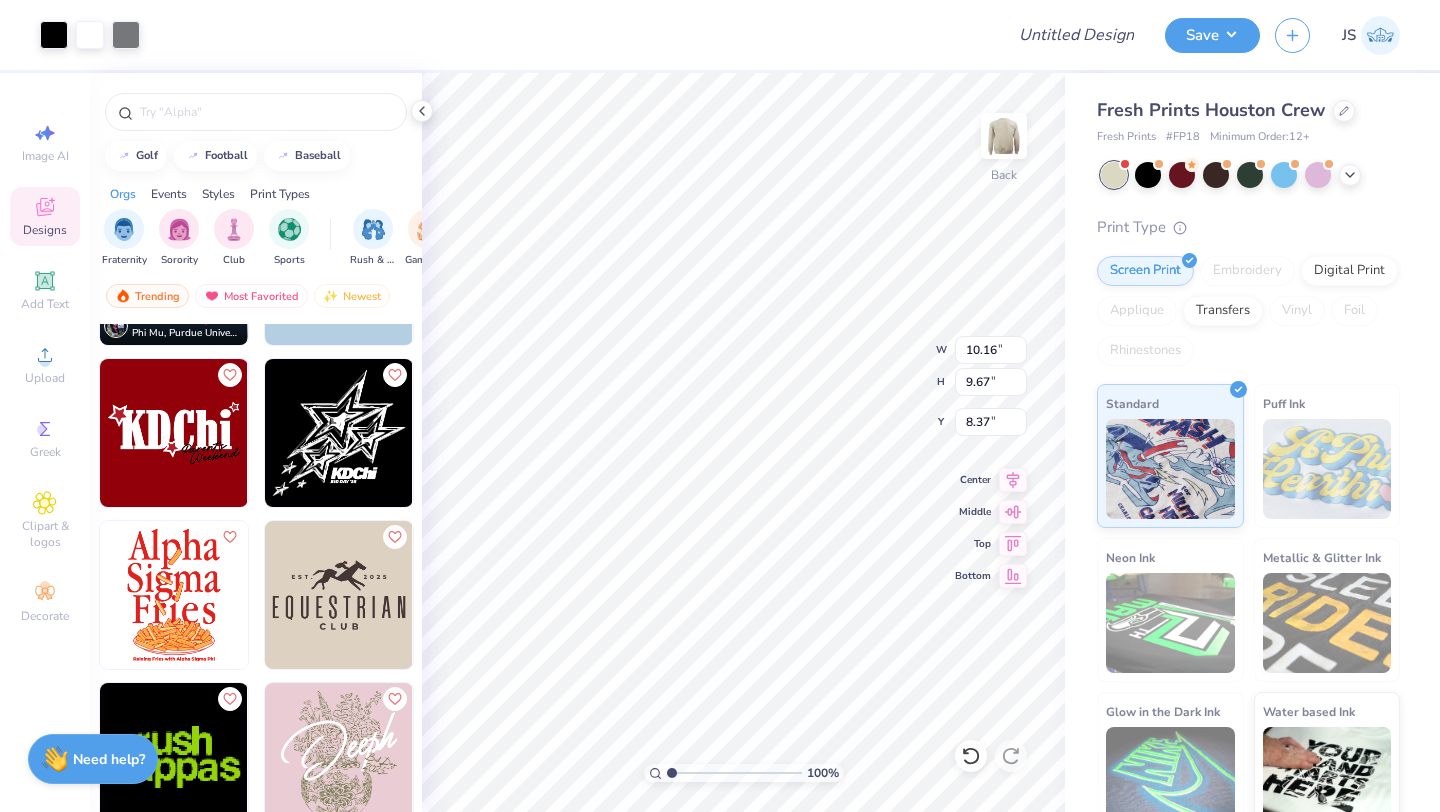type on "3.32" 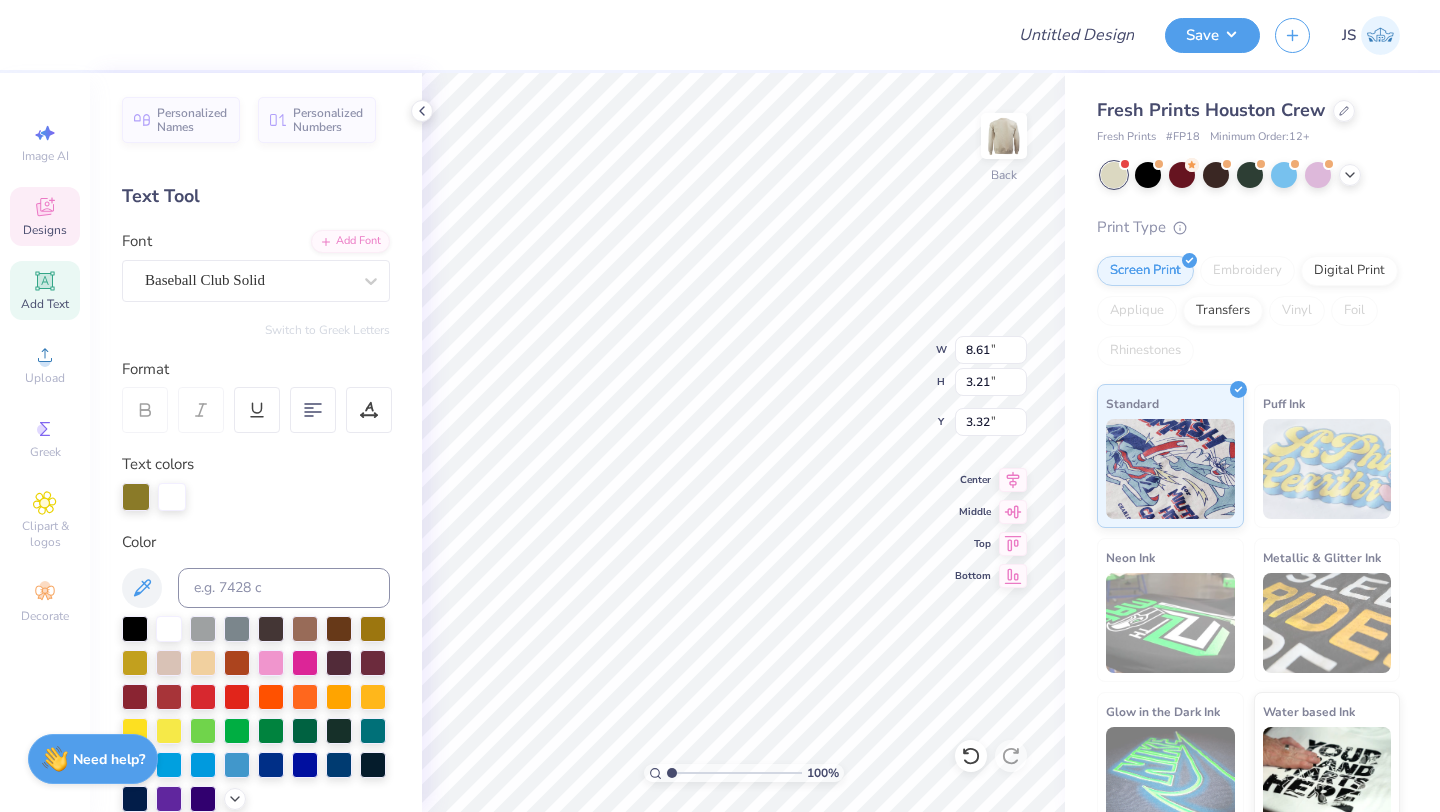 type on "10.16" 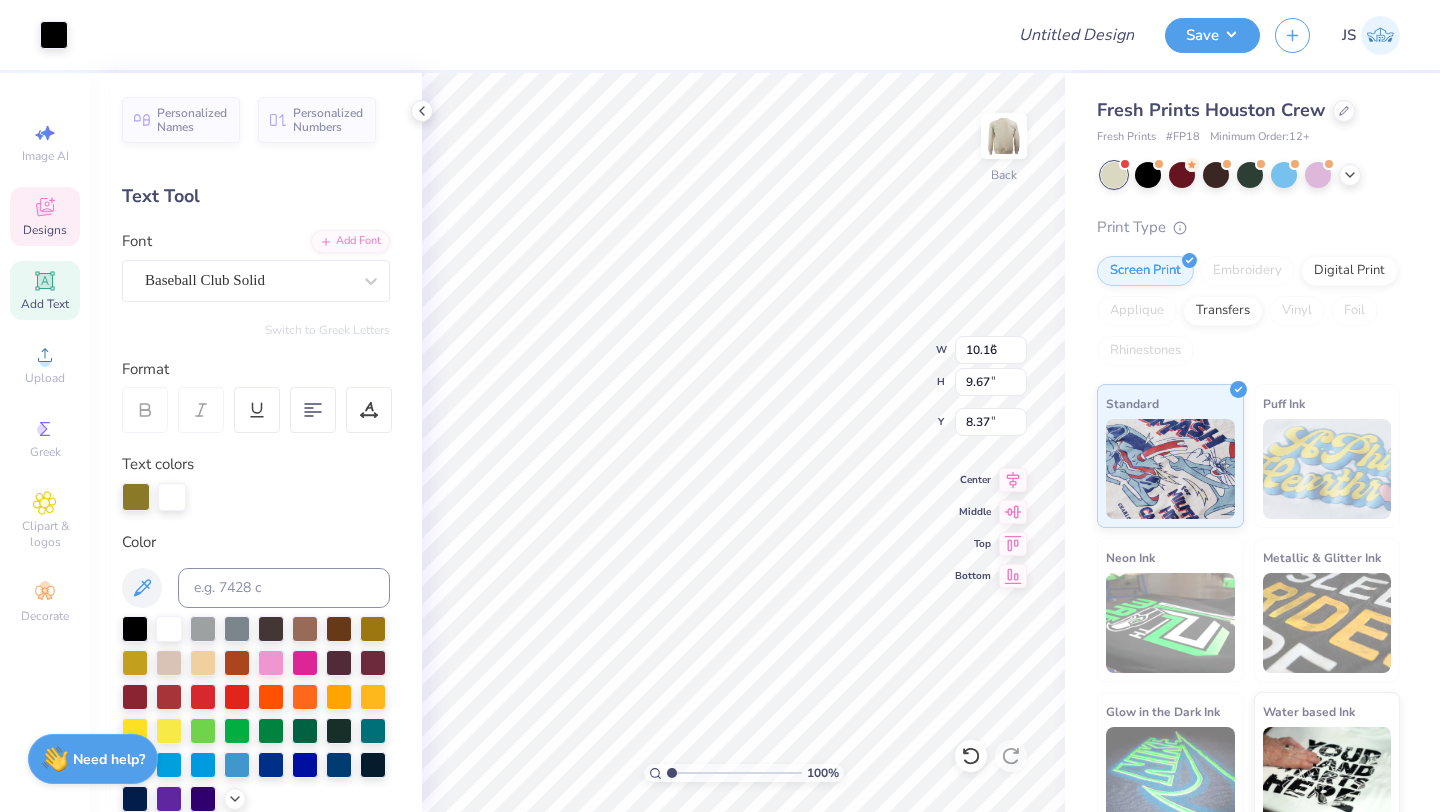 type on "9.09" 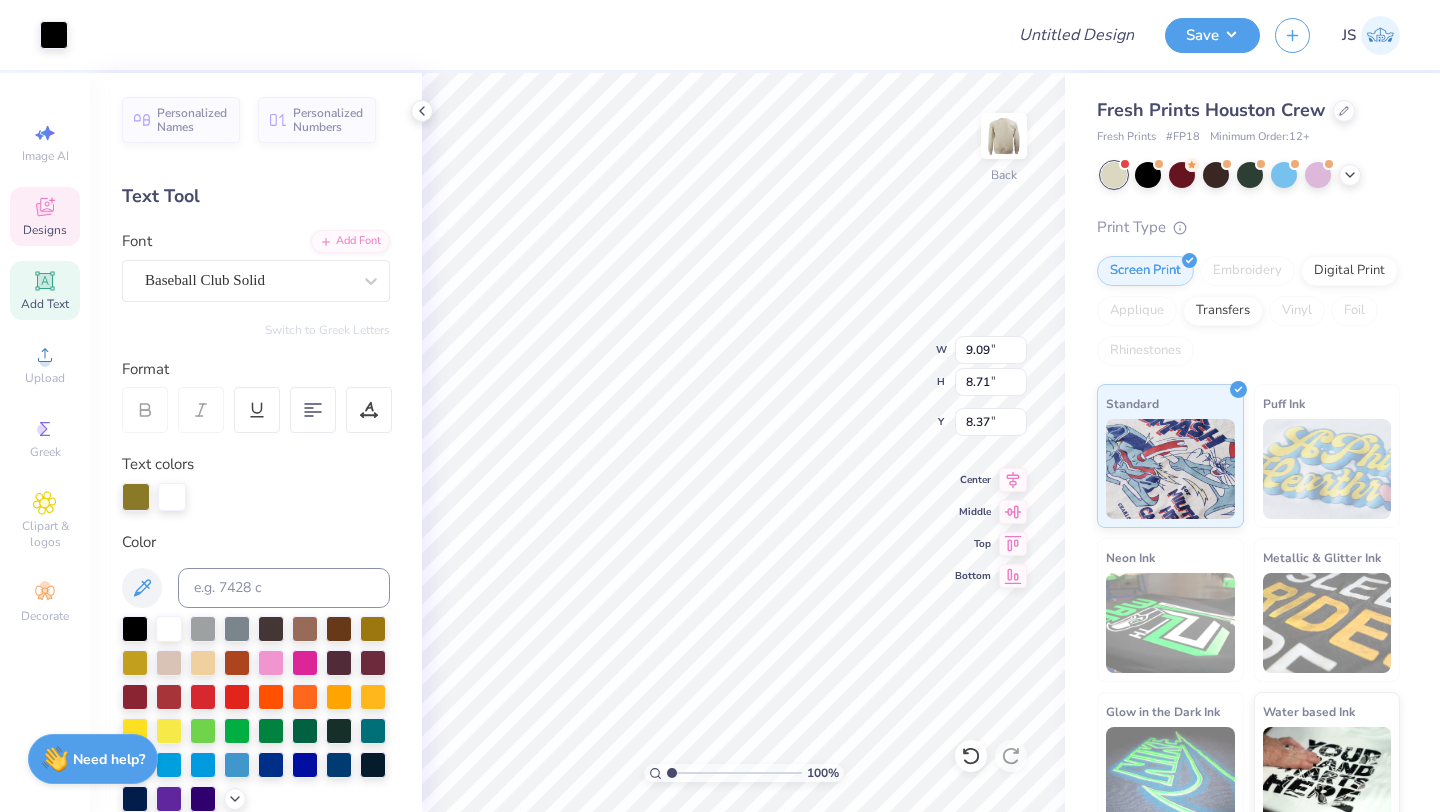 type on "8.63" 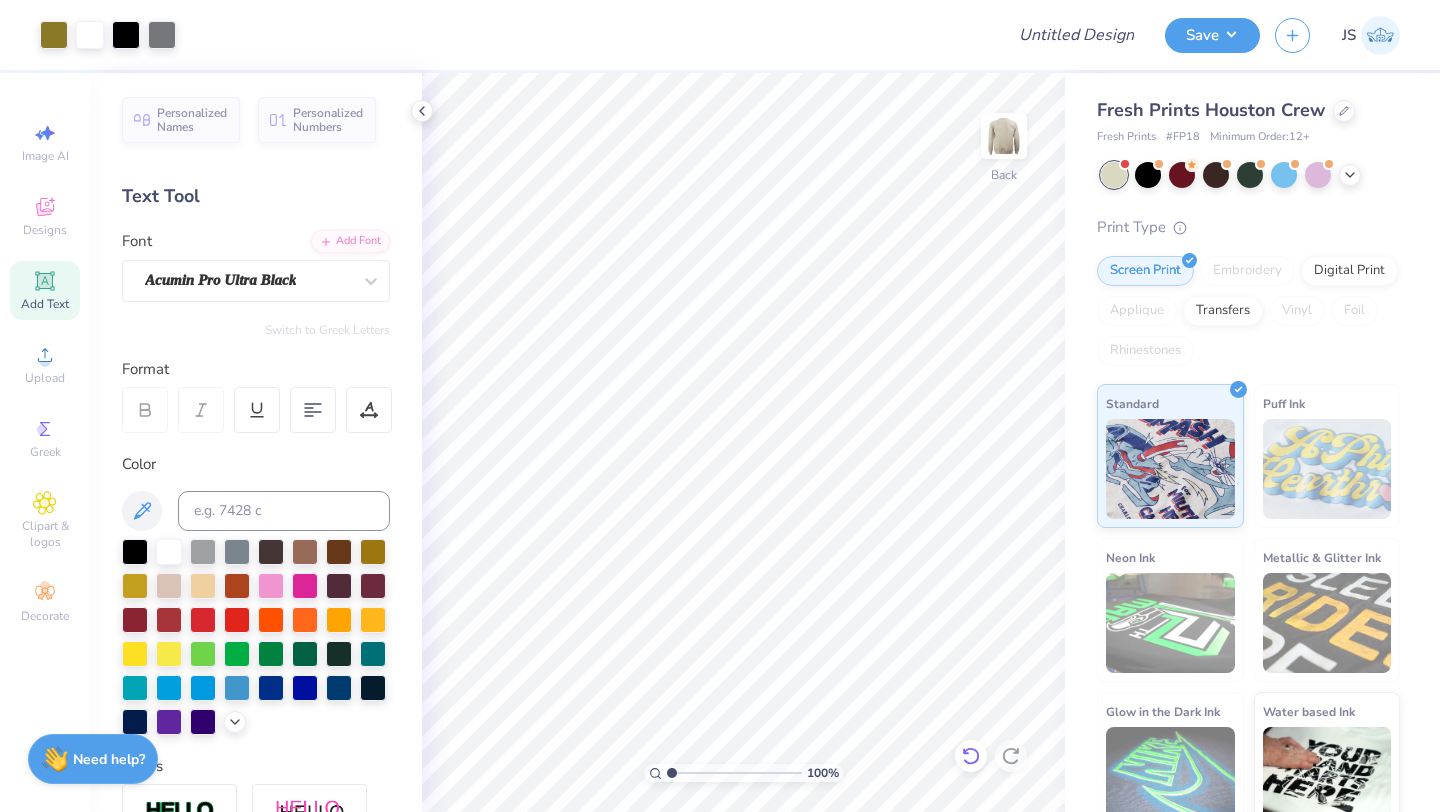 click 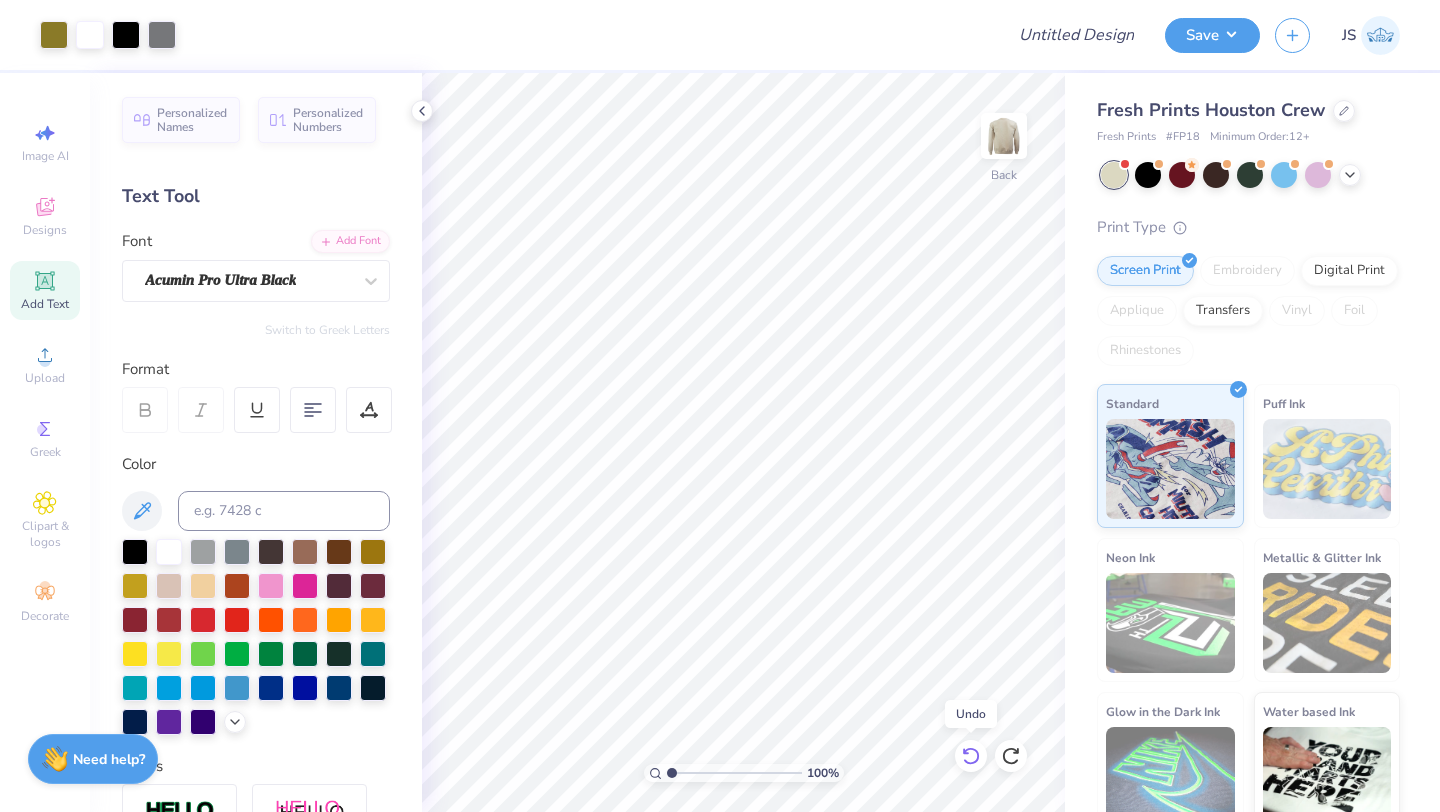 click 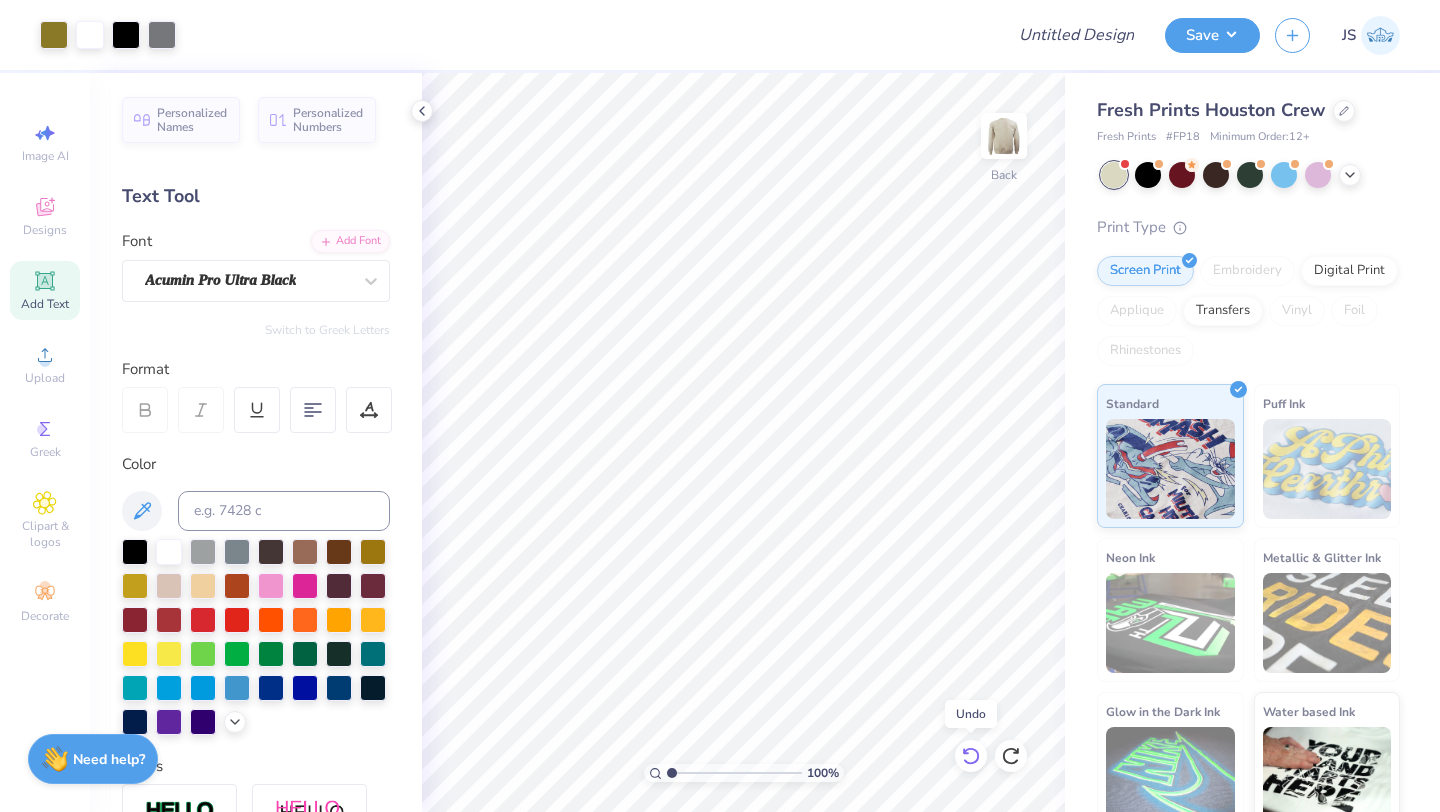 click 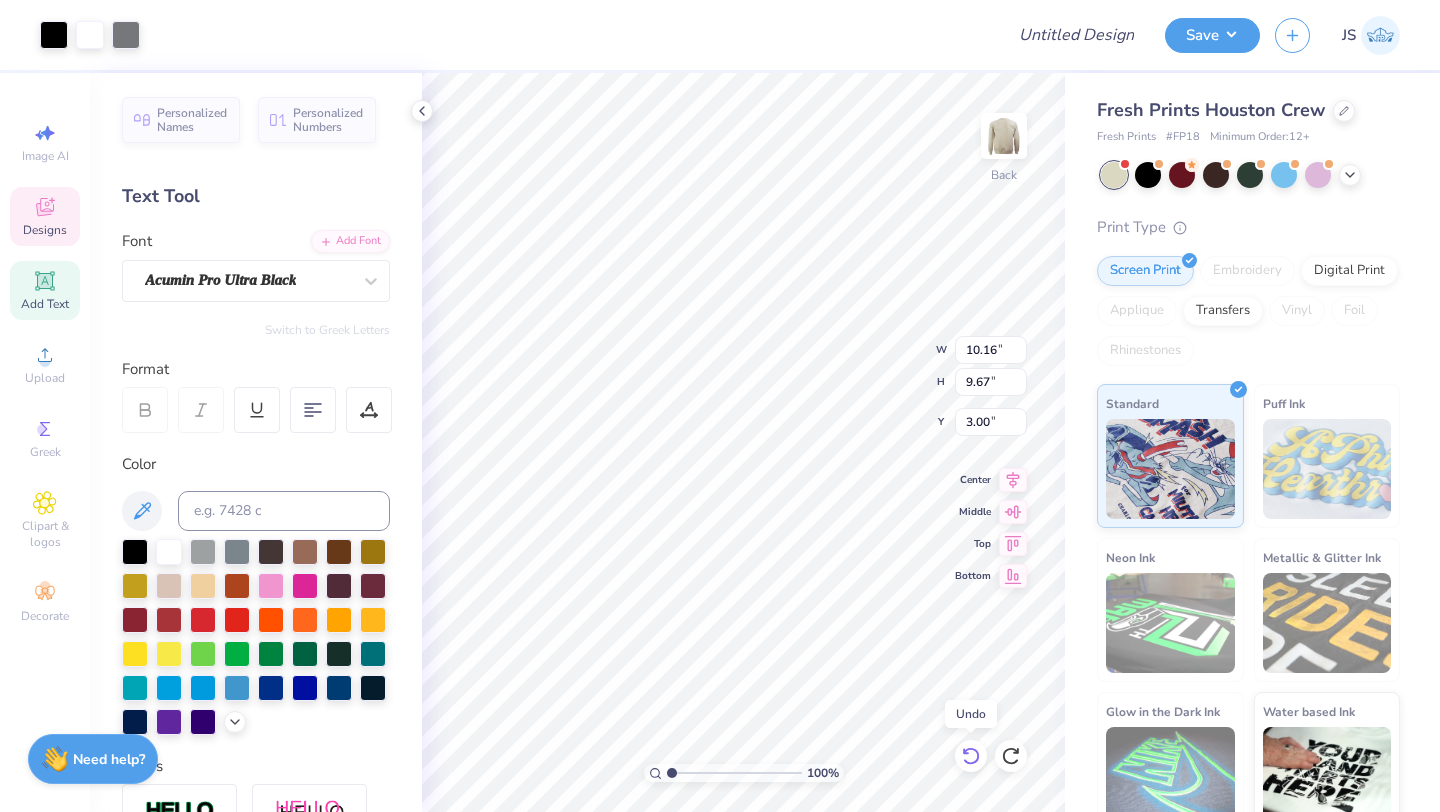 click 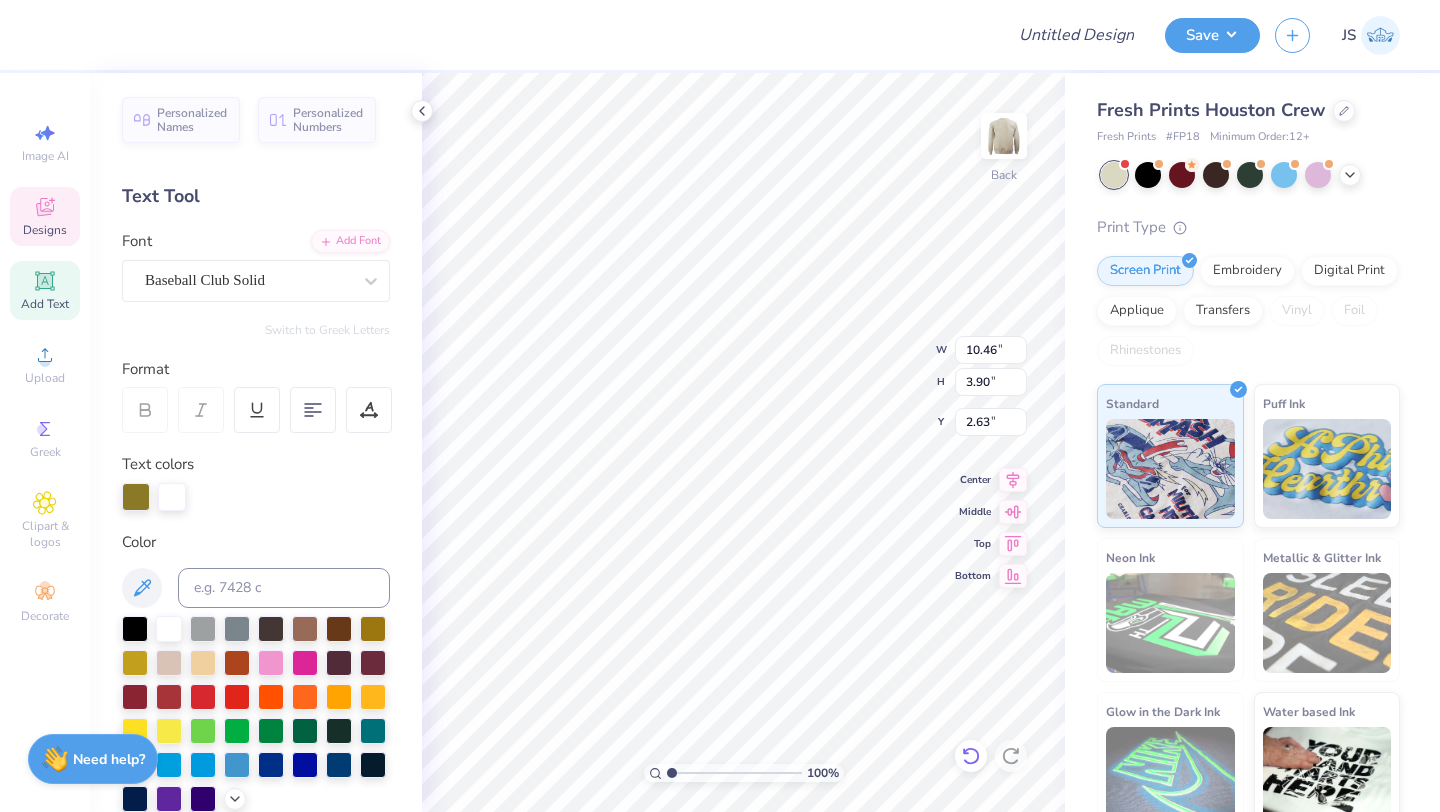type on "10.46" 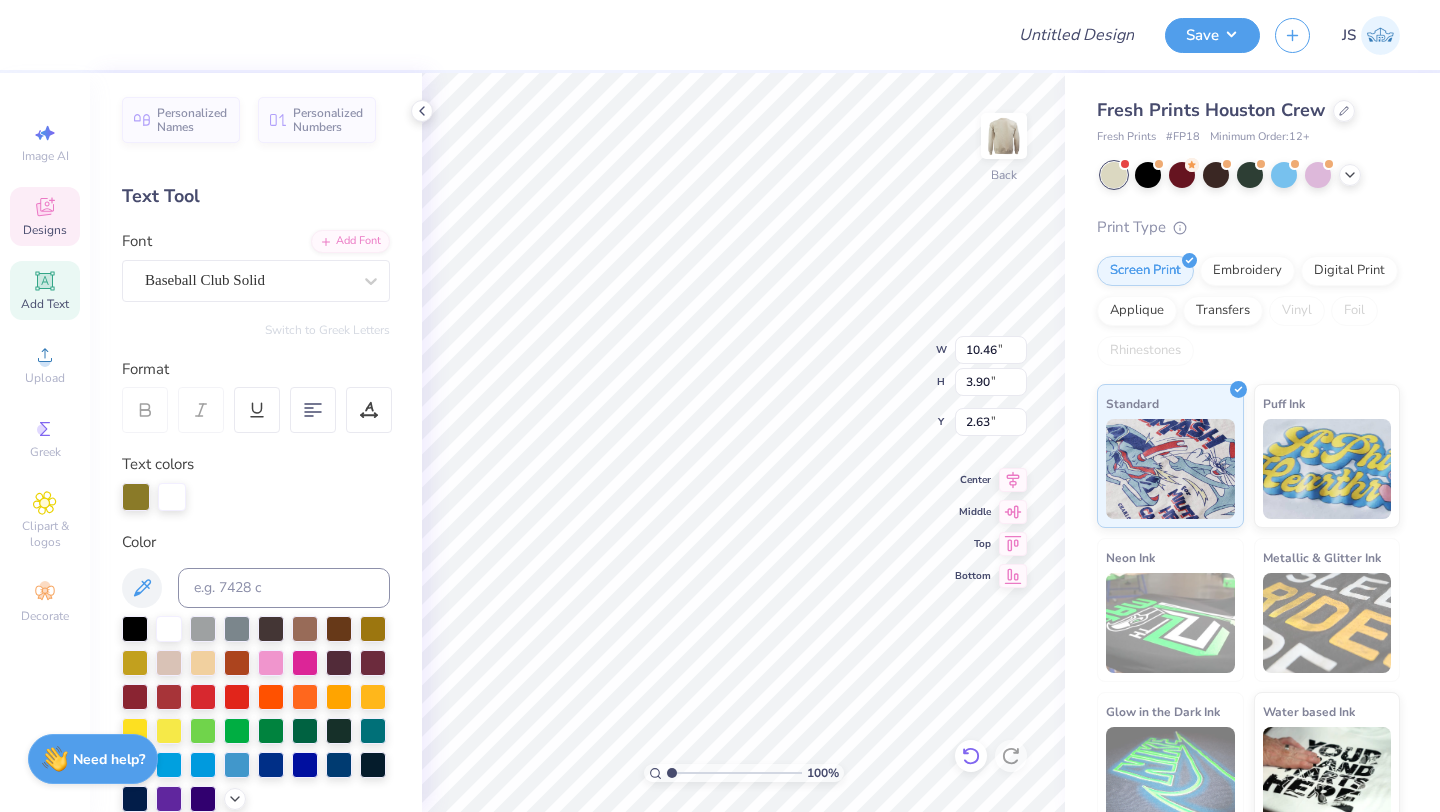 type on "2.57" 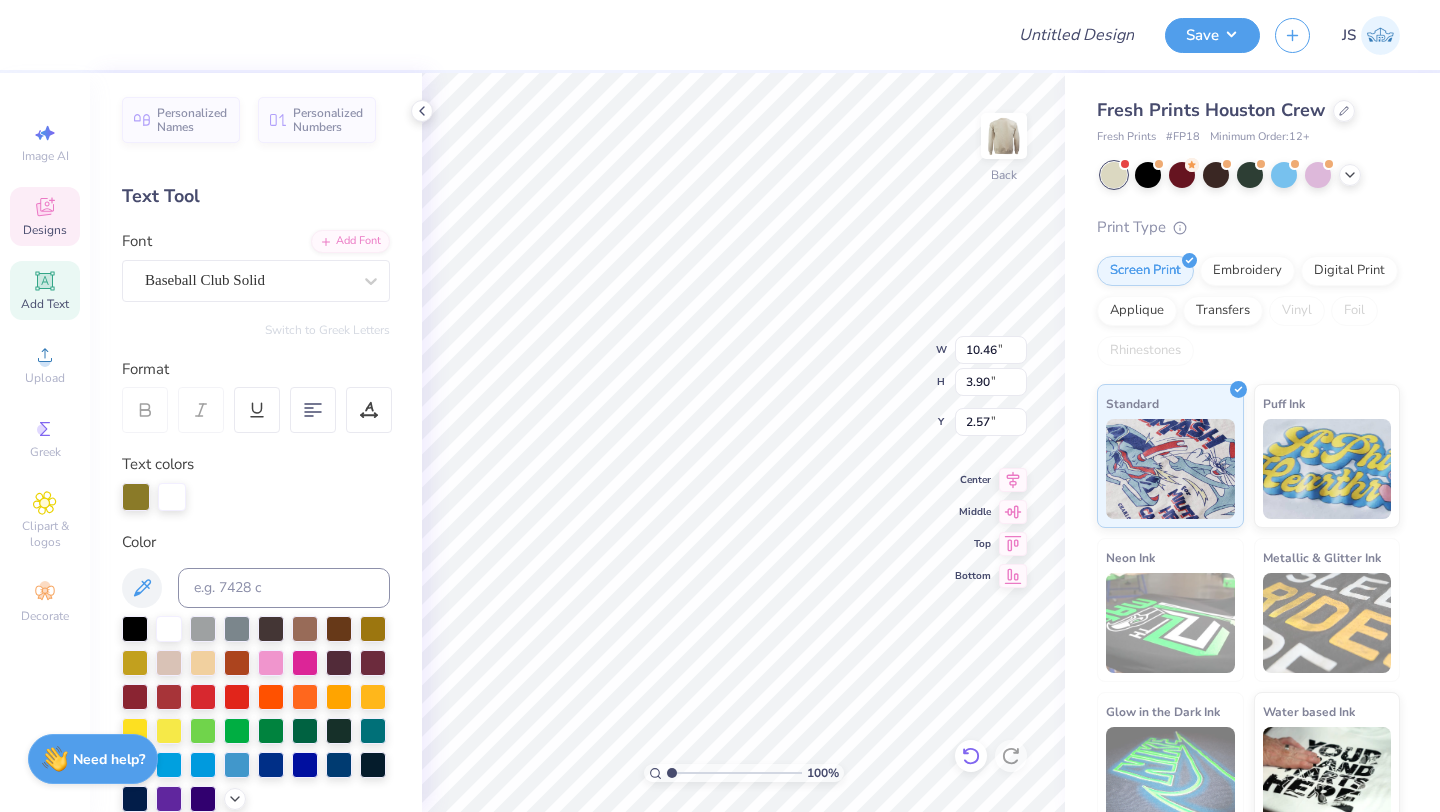 type on "5.42" 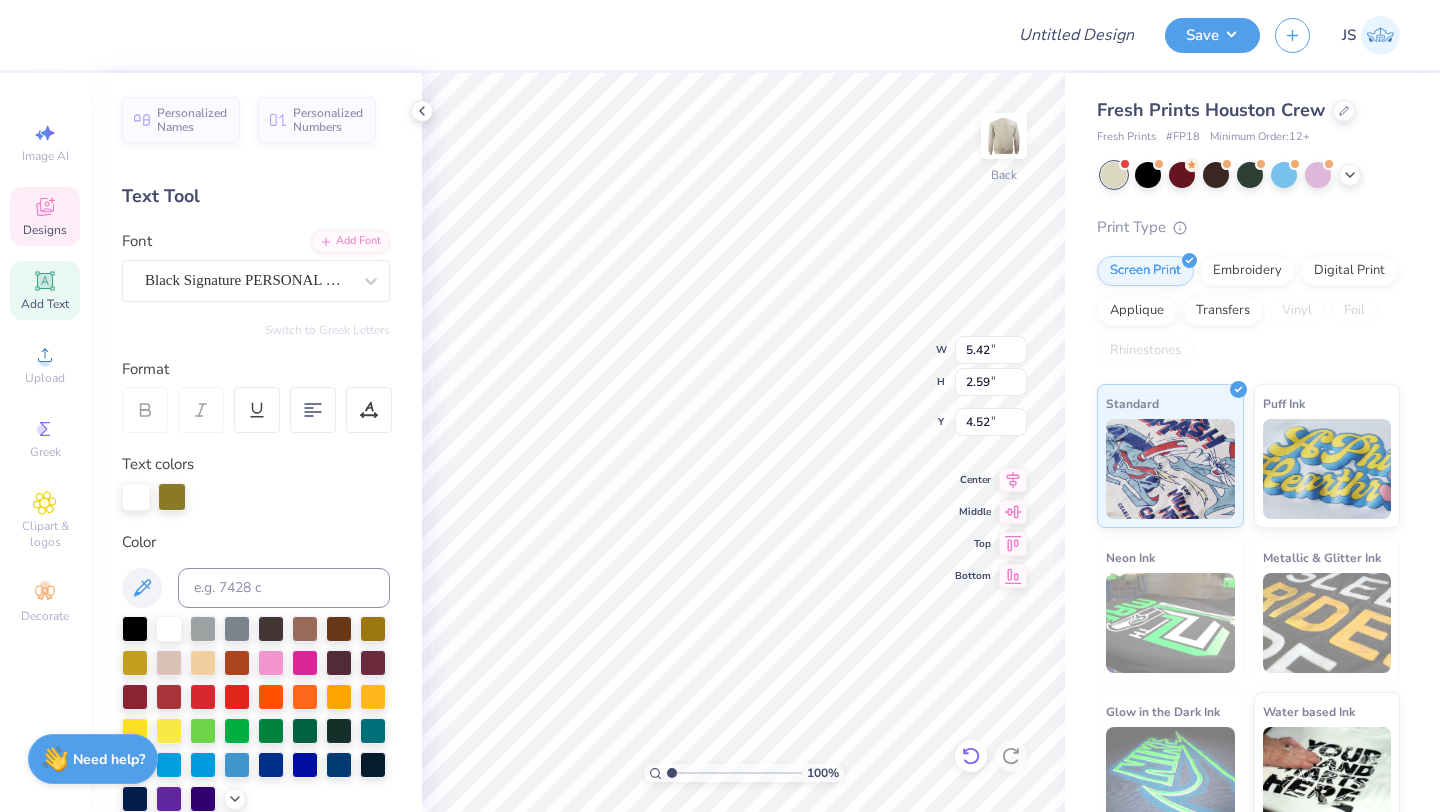 type on "6.17" 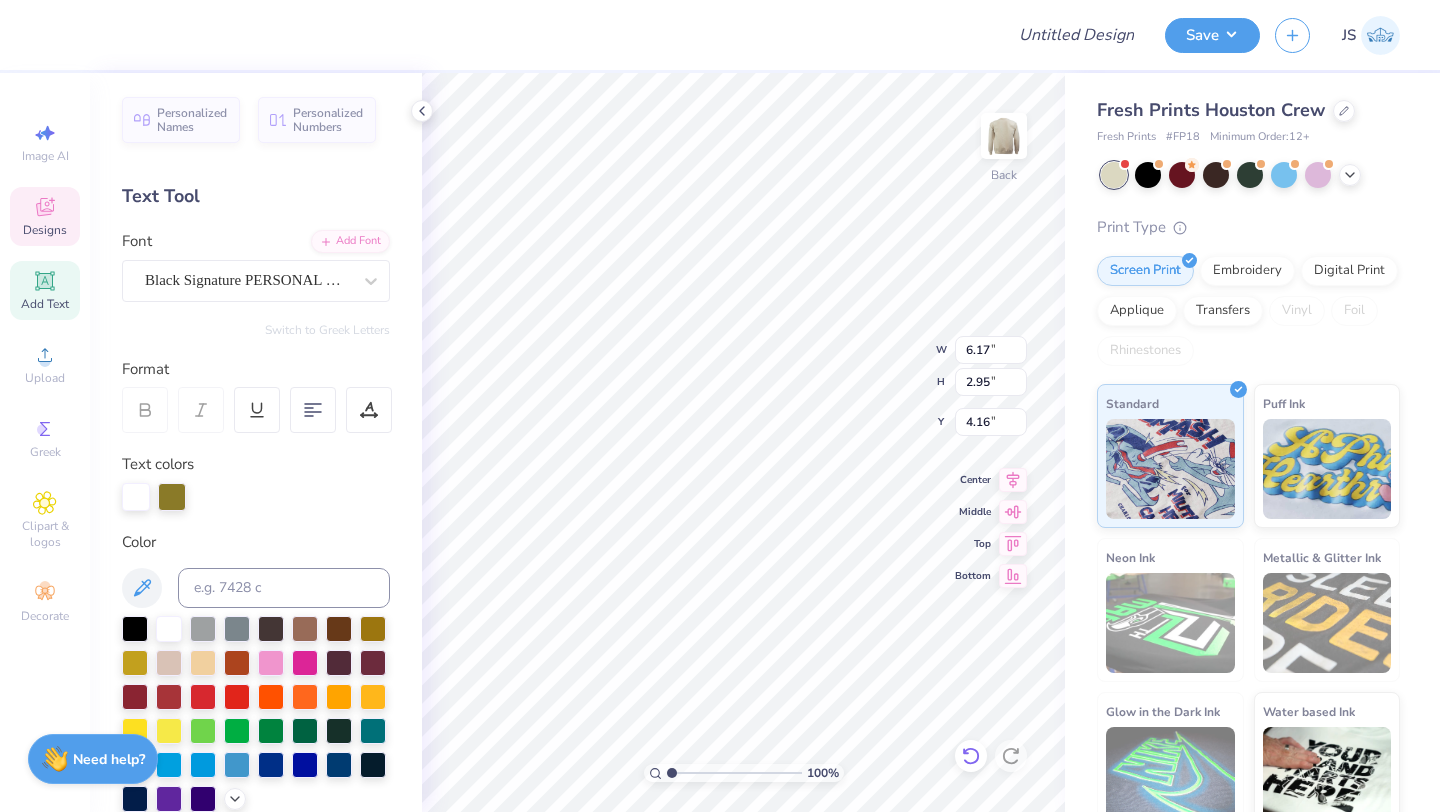 type on "4.52" 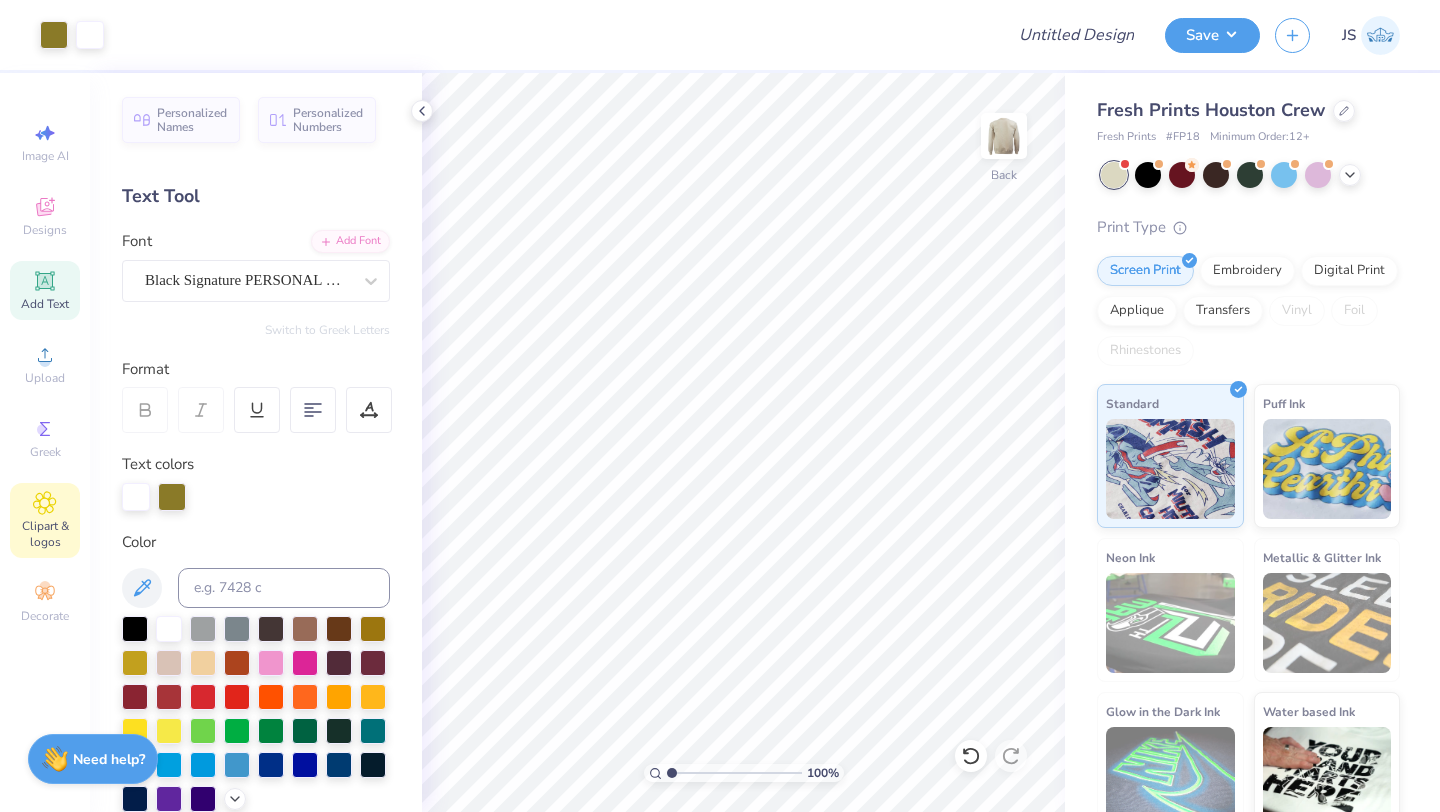 click on "Clipart & logos" at bounding box center (45, 534) 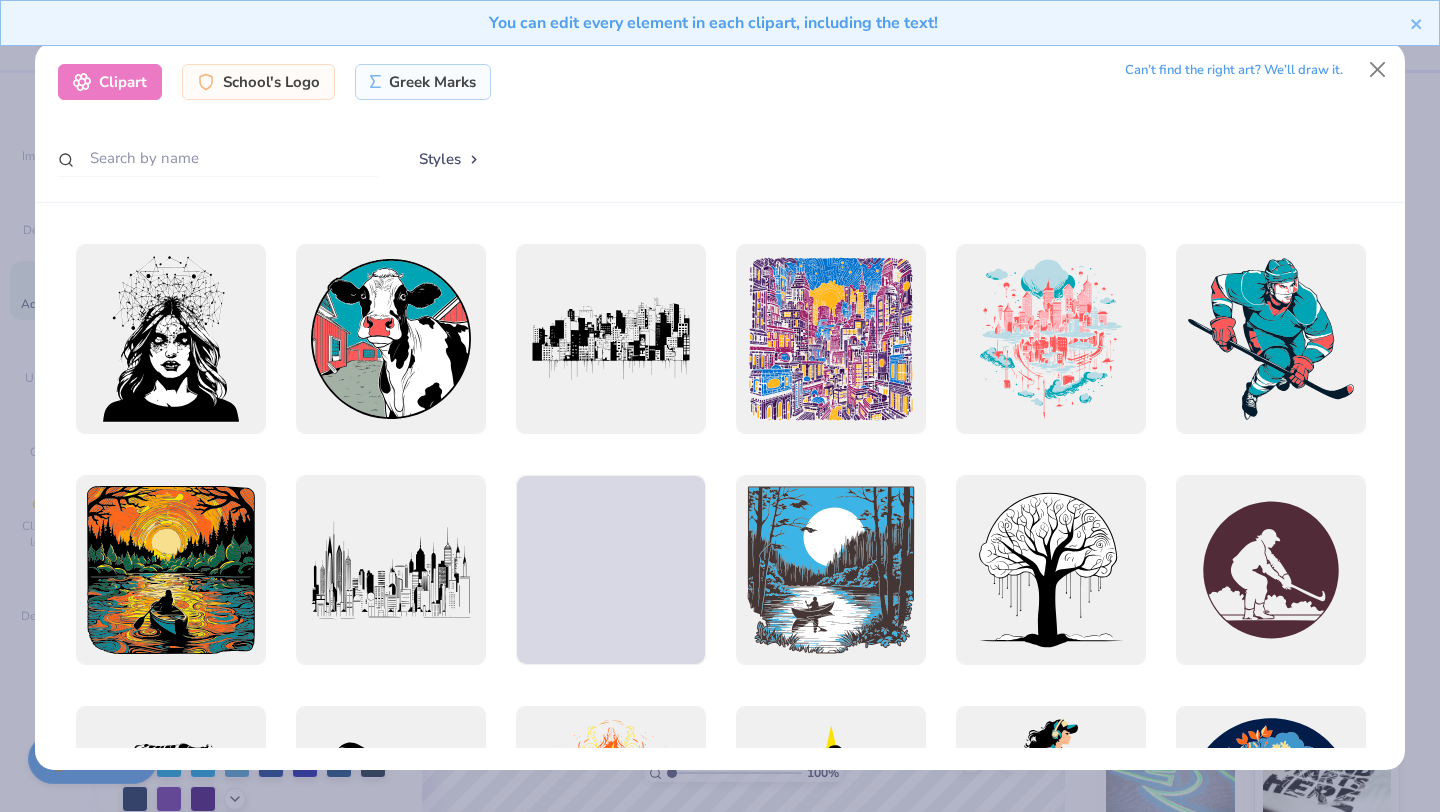 scroll, scrollTop: 24271, scrollLeft: 0, axis: vertical 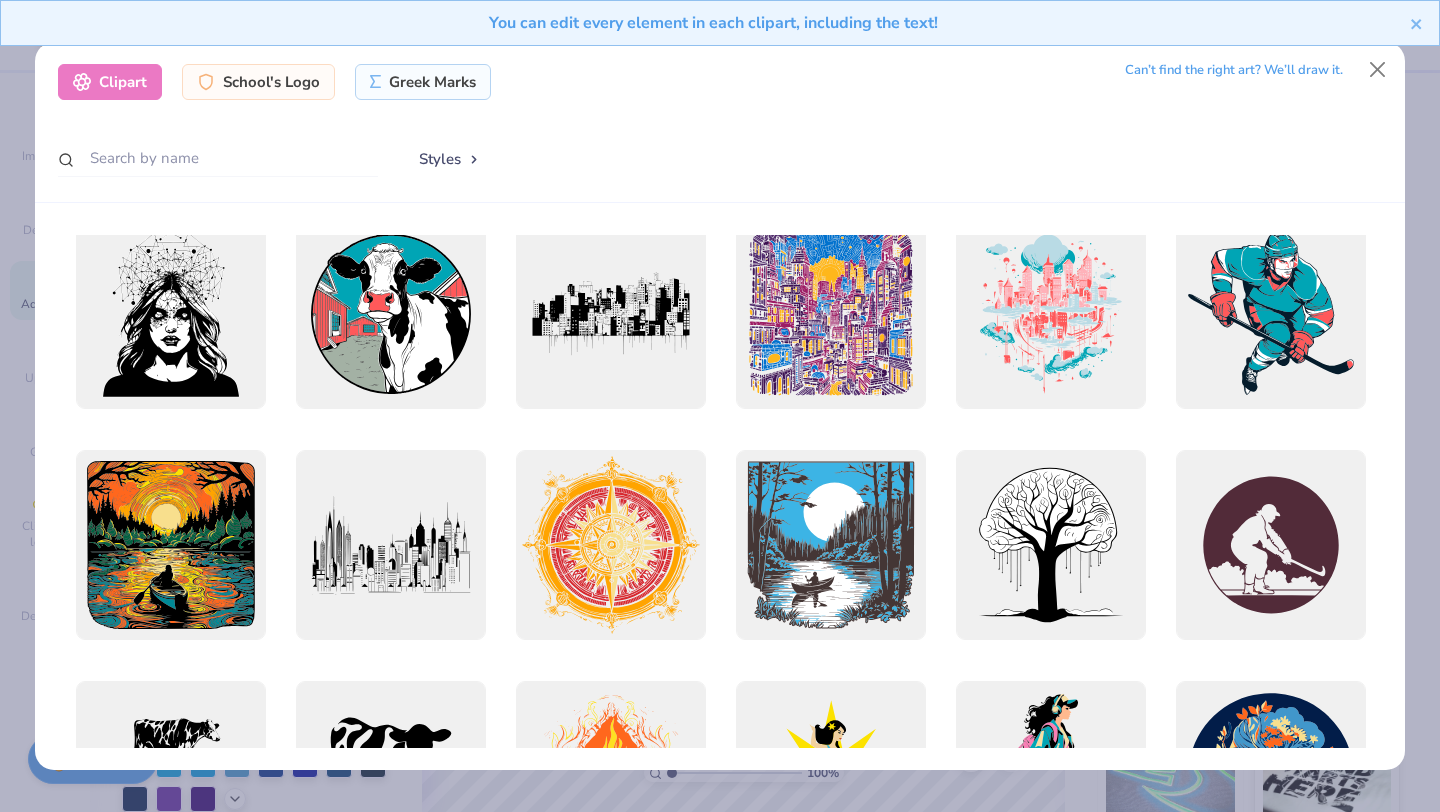 click on "Styles" at bounding box center [450, 159] 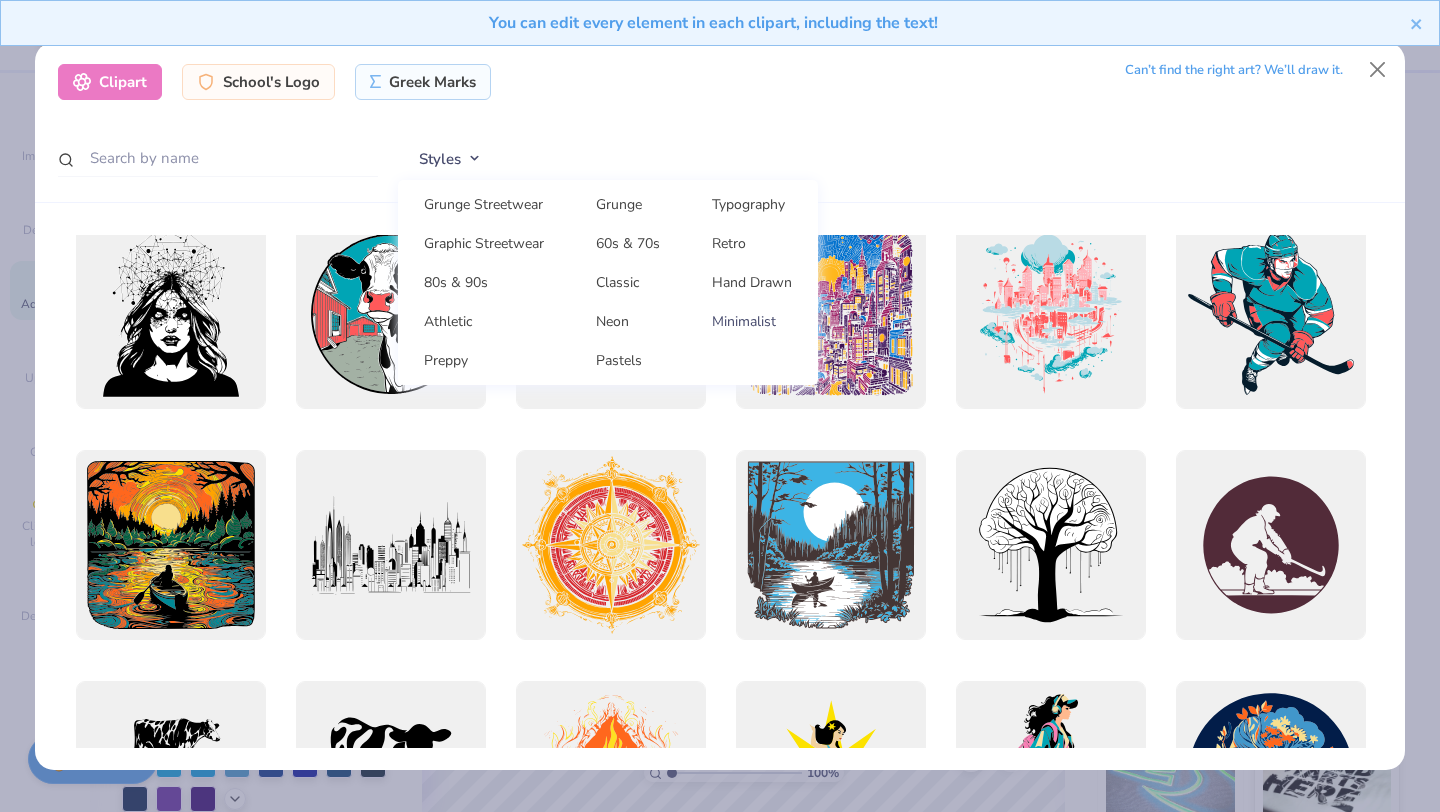 click on "Minimalist" at bounding box center [752, 321] 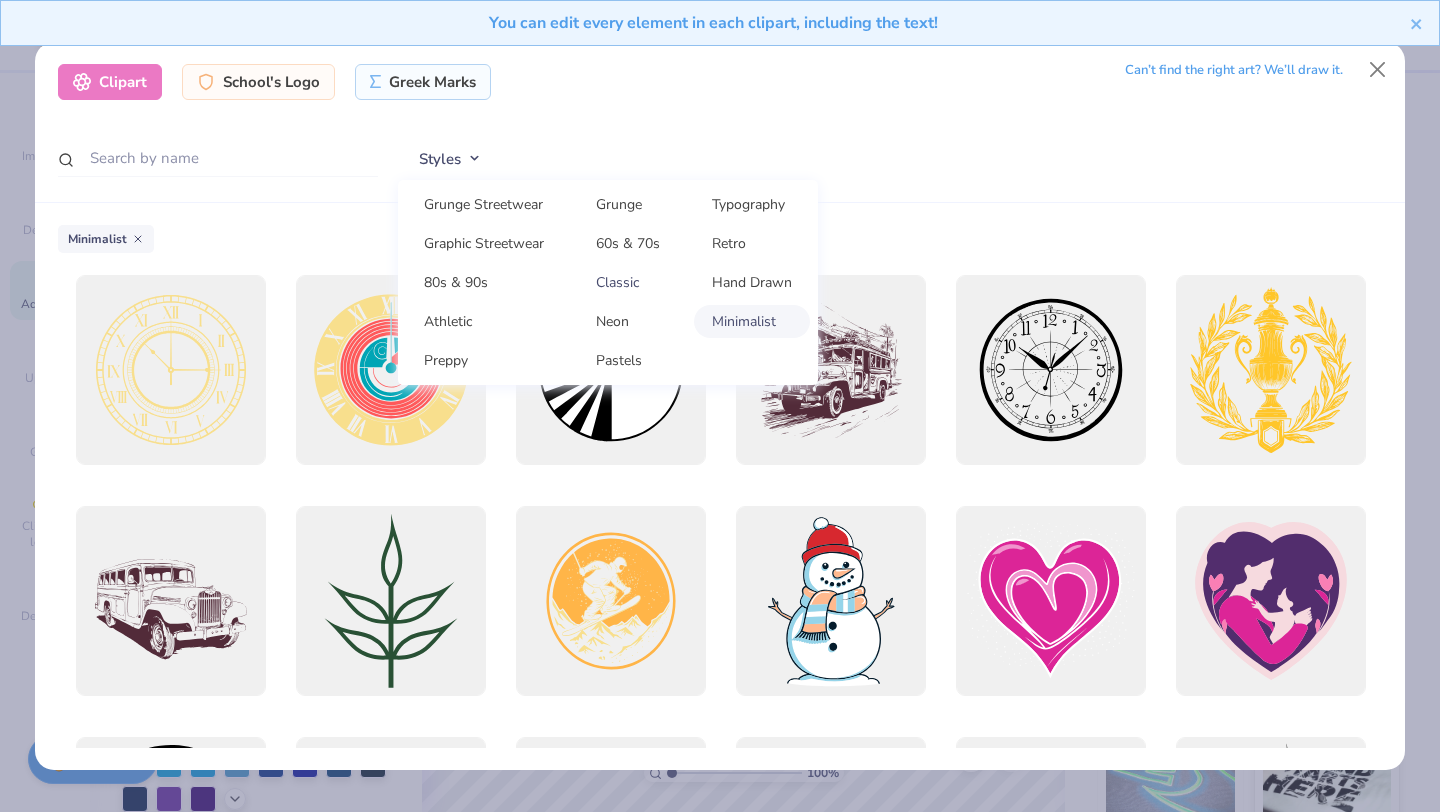 click on "Classic" at bounding box center (628, 282) 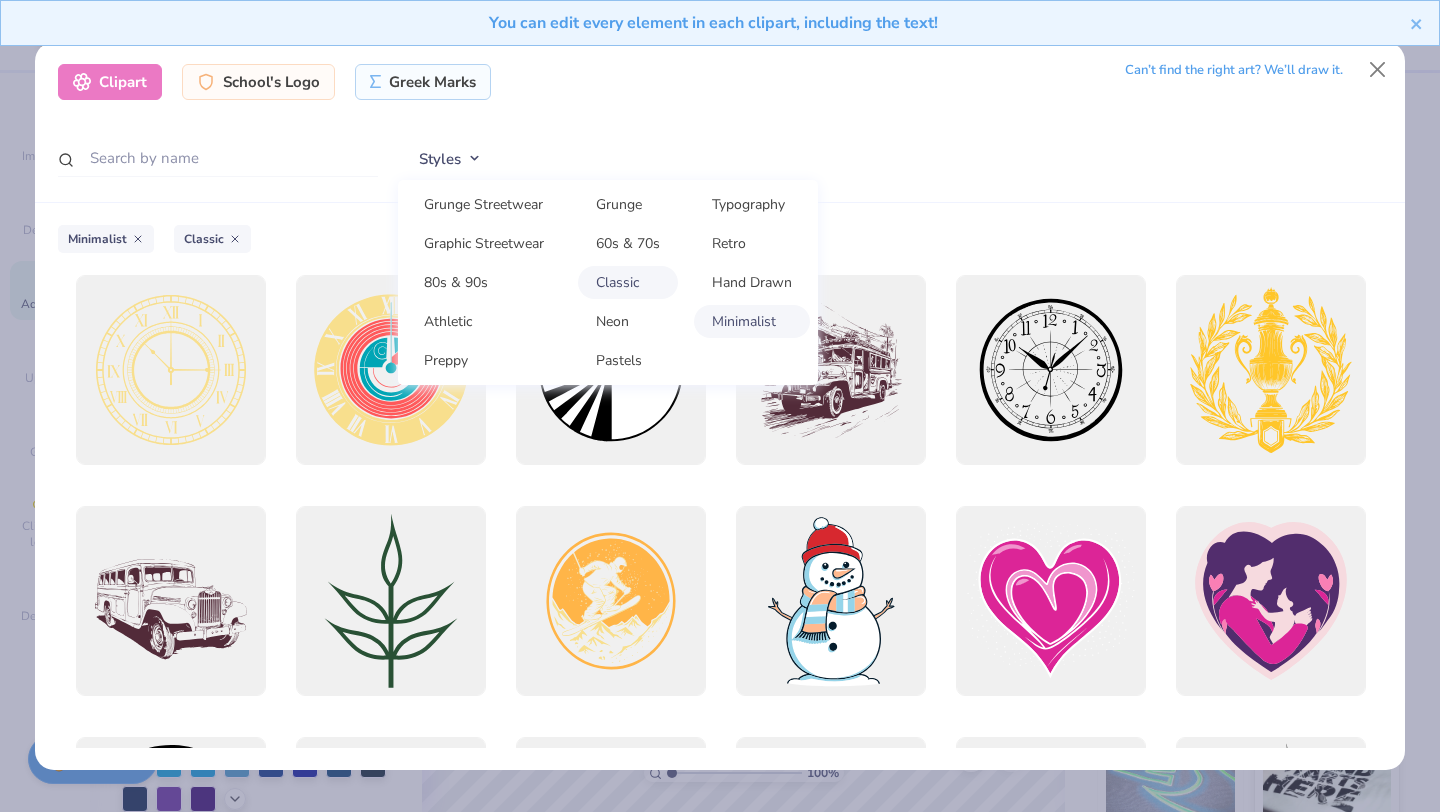 click on "Grunge Streetwear Grunge Typography Graphic Streetwear 60s & 70s Retro 80s & 90s Classic Hand Drawn Athletic Neon Minimalist Preppy Pastels" at bounding box center [608, 282] 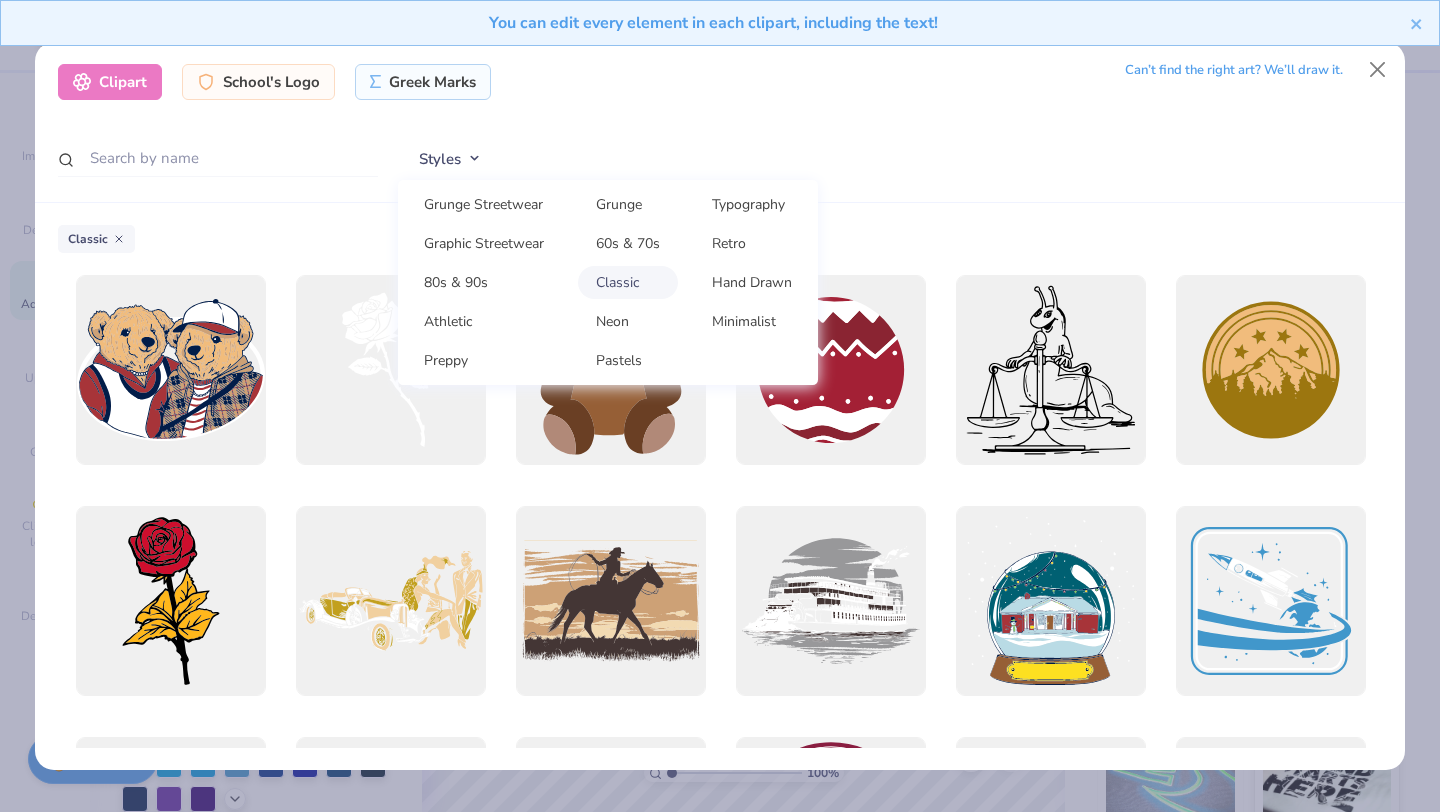click on "Classic" at bounding box center [628, 282] 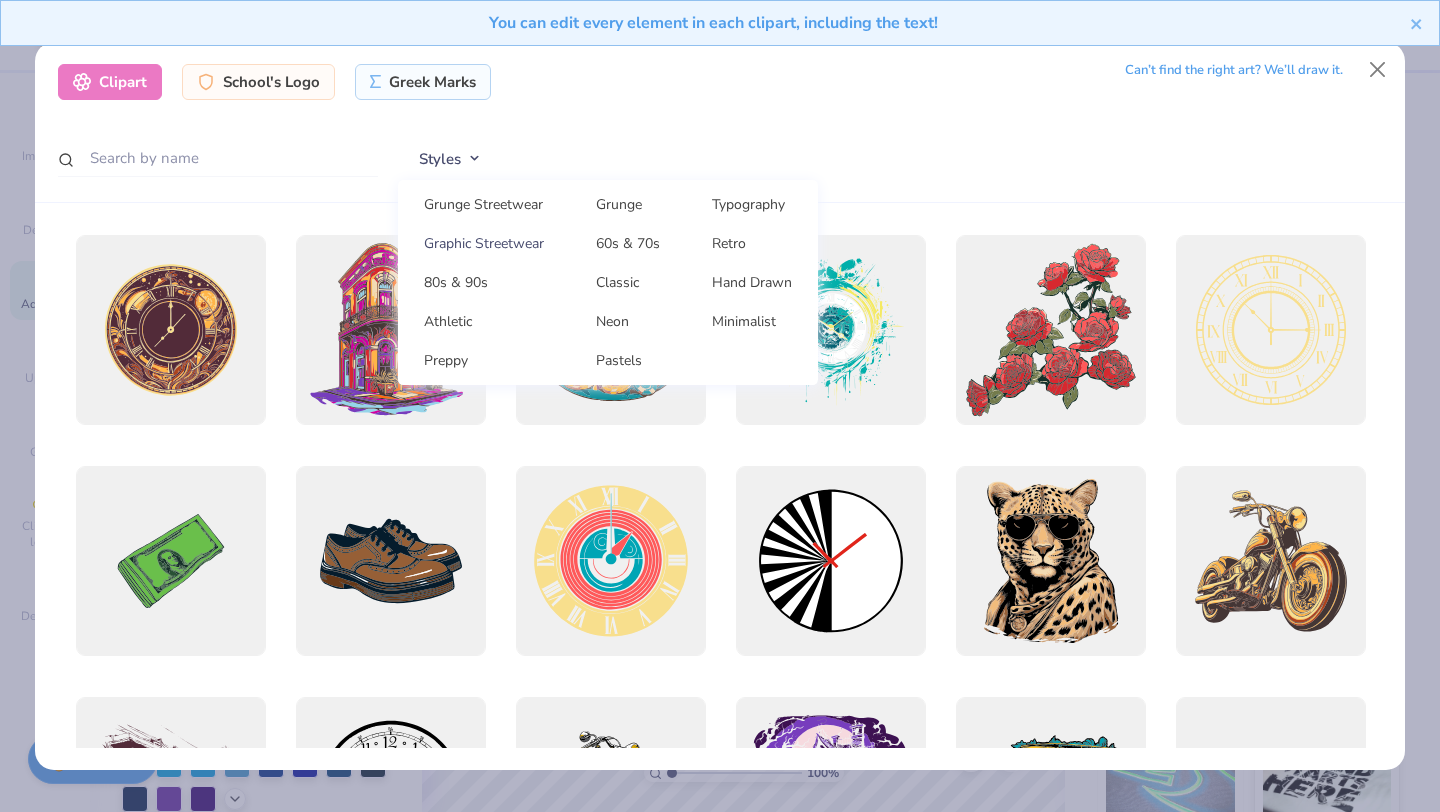 click on "Graphic Streetwear" at bounding box center (484, 243) 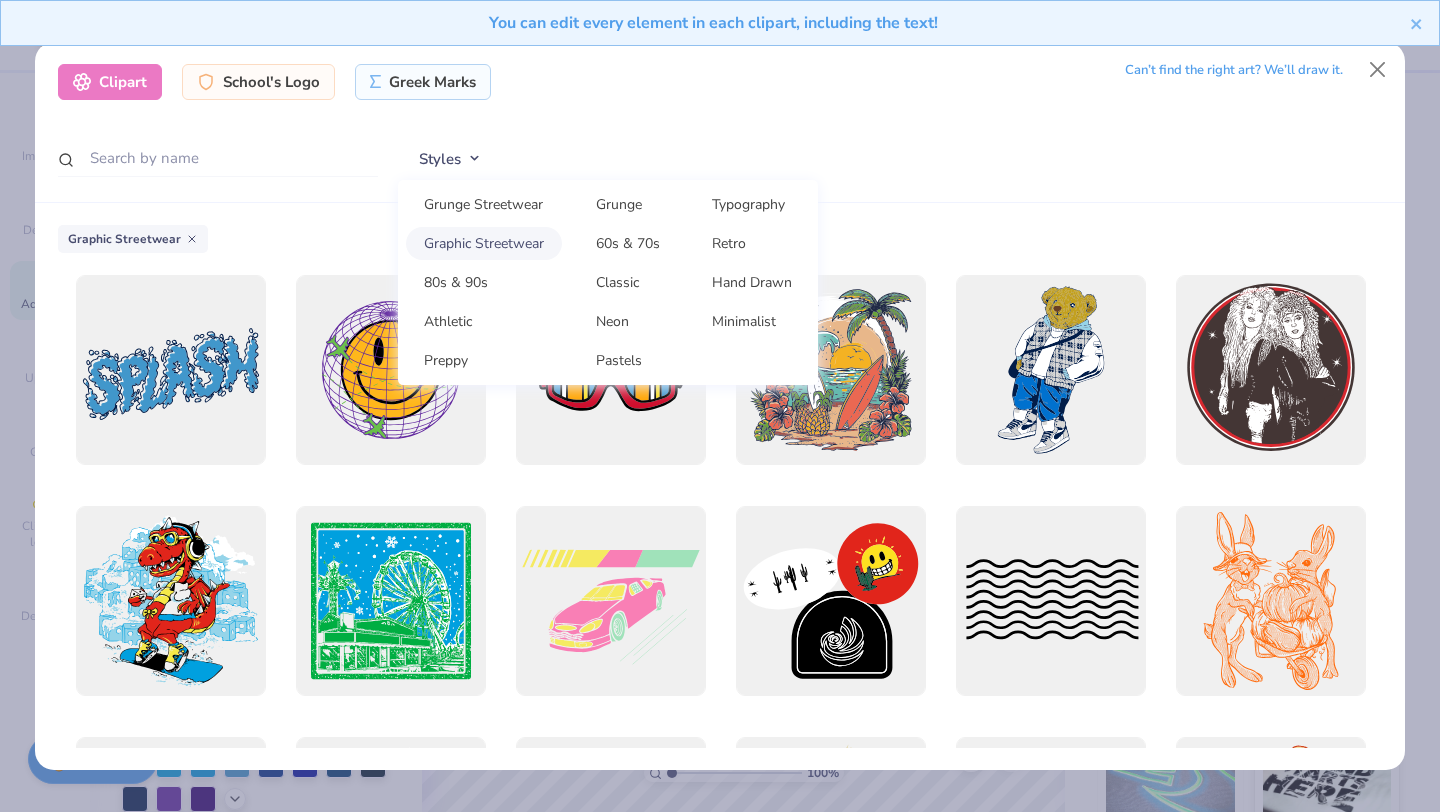 click on "Graphic Streetwear" at bounding box center (484, 243) 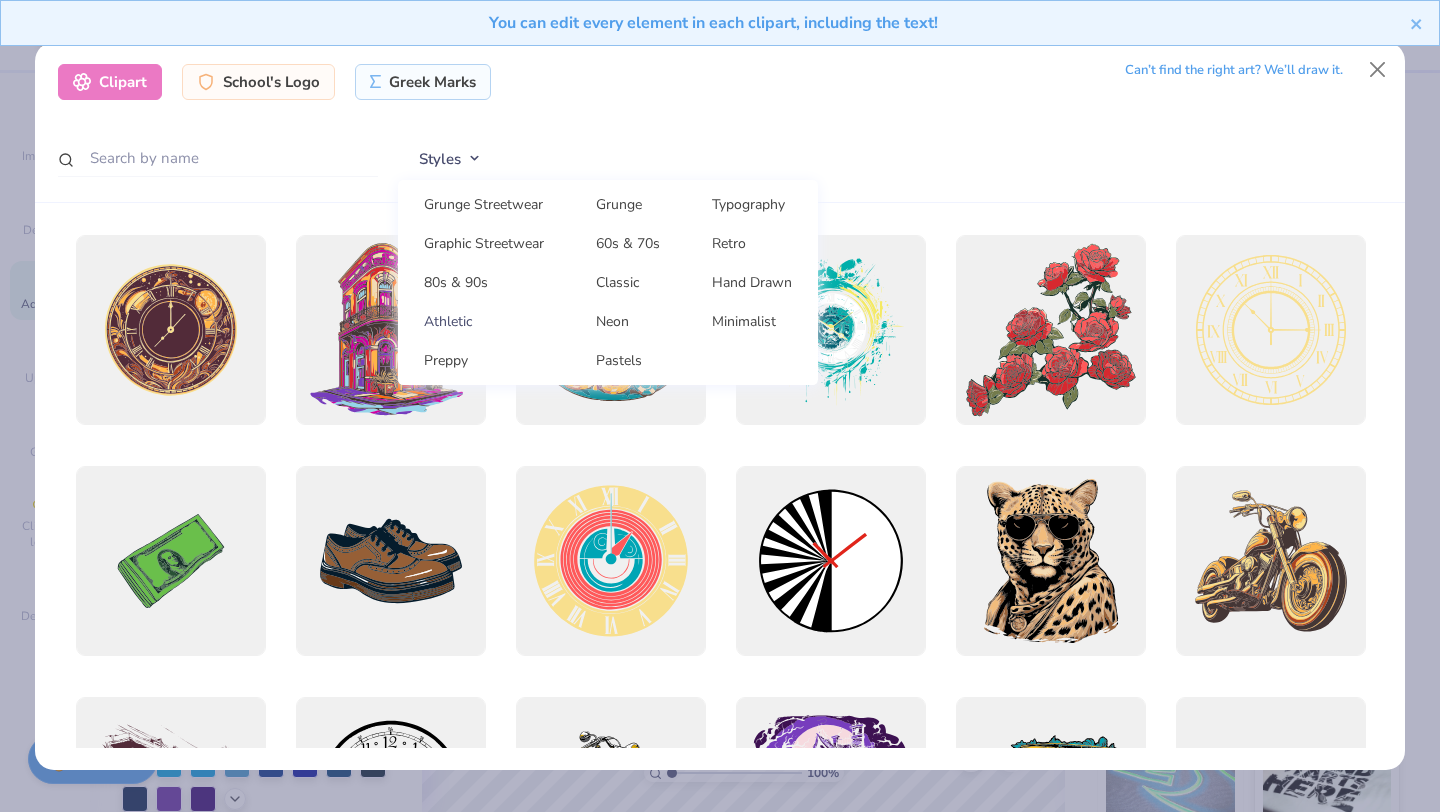 click on "Athletic" at bounding box center (484, 321) 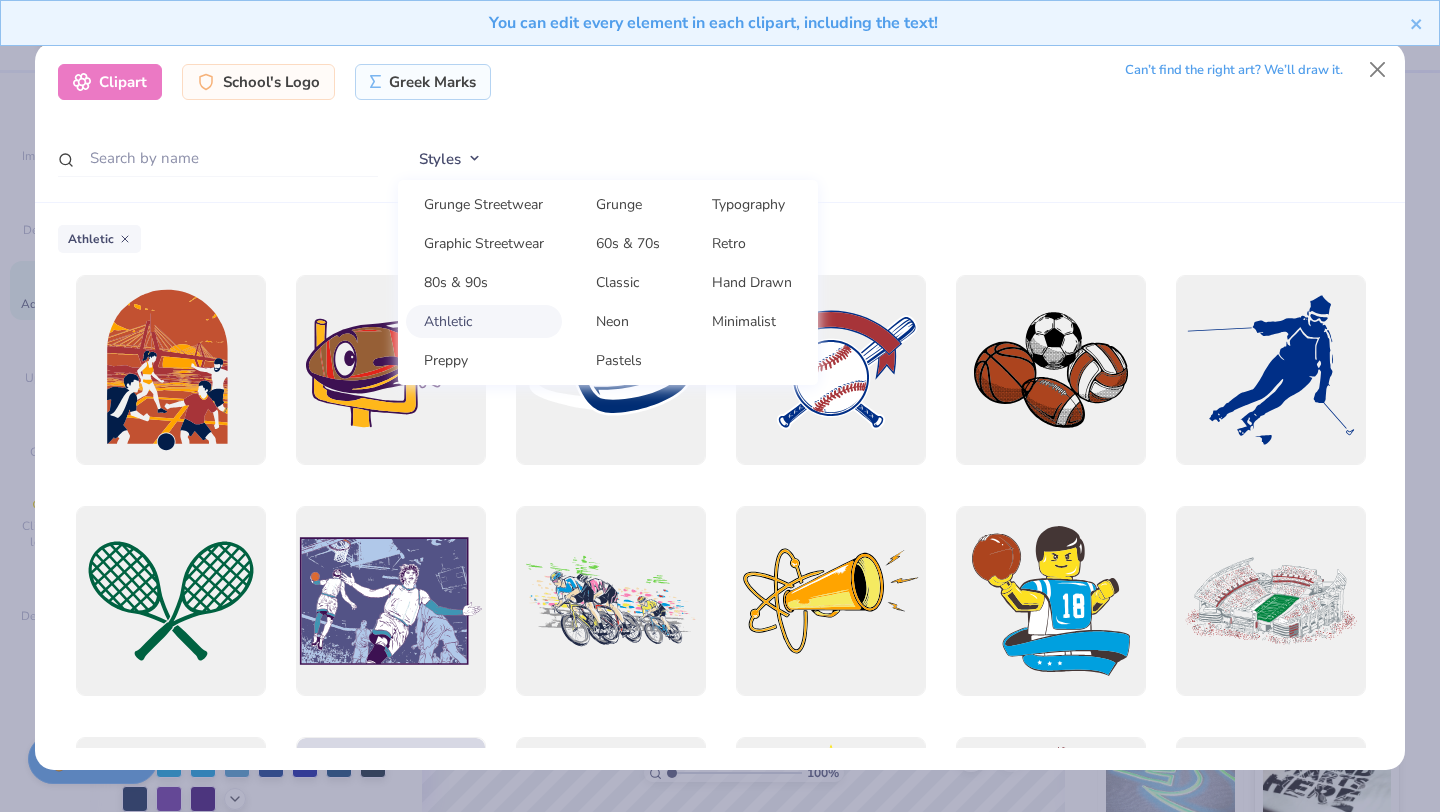 click on "Athletic" at bounding box center [484, 321] 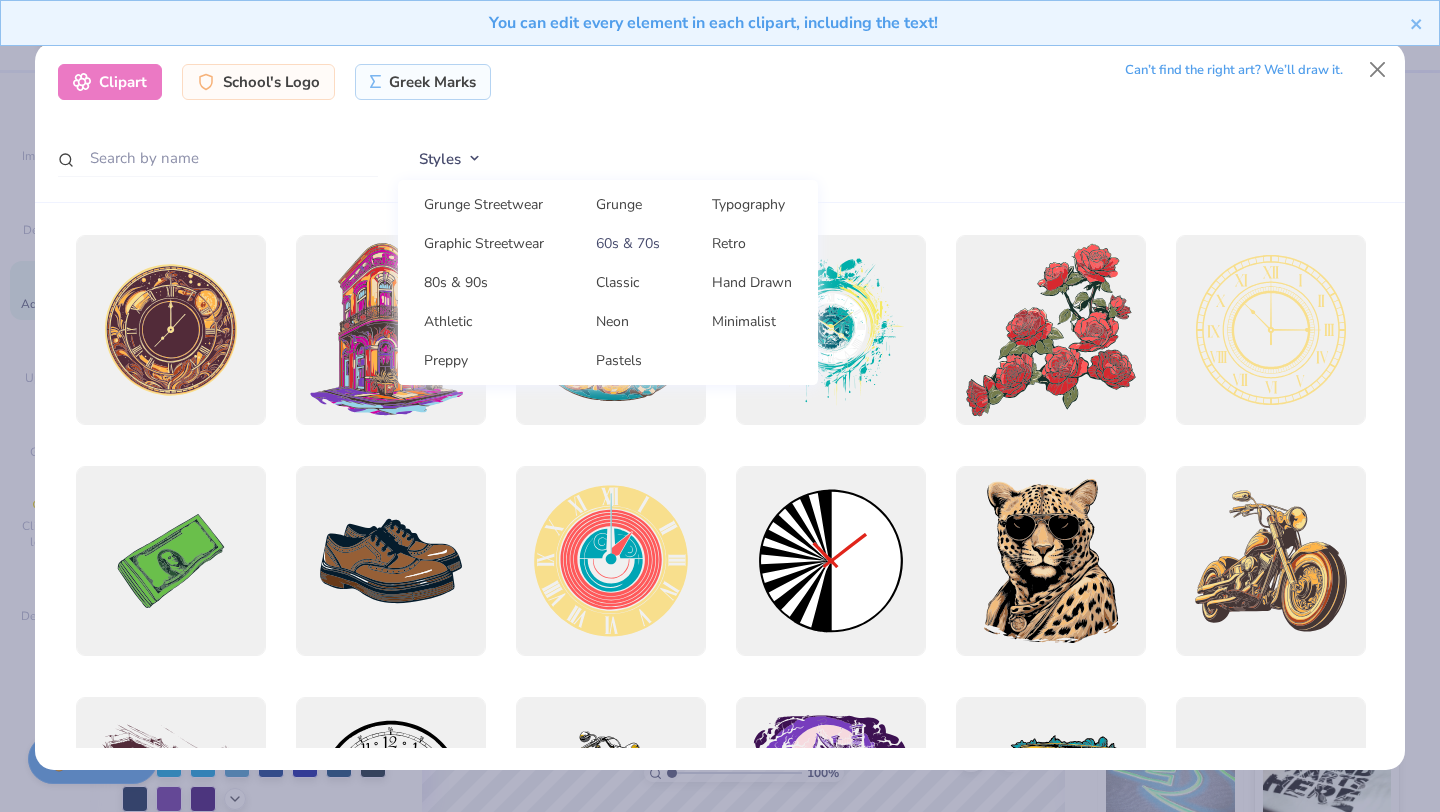 click on "60s & 70s" at bounding box center [628, 243] 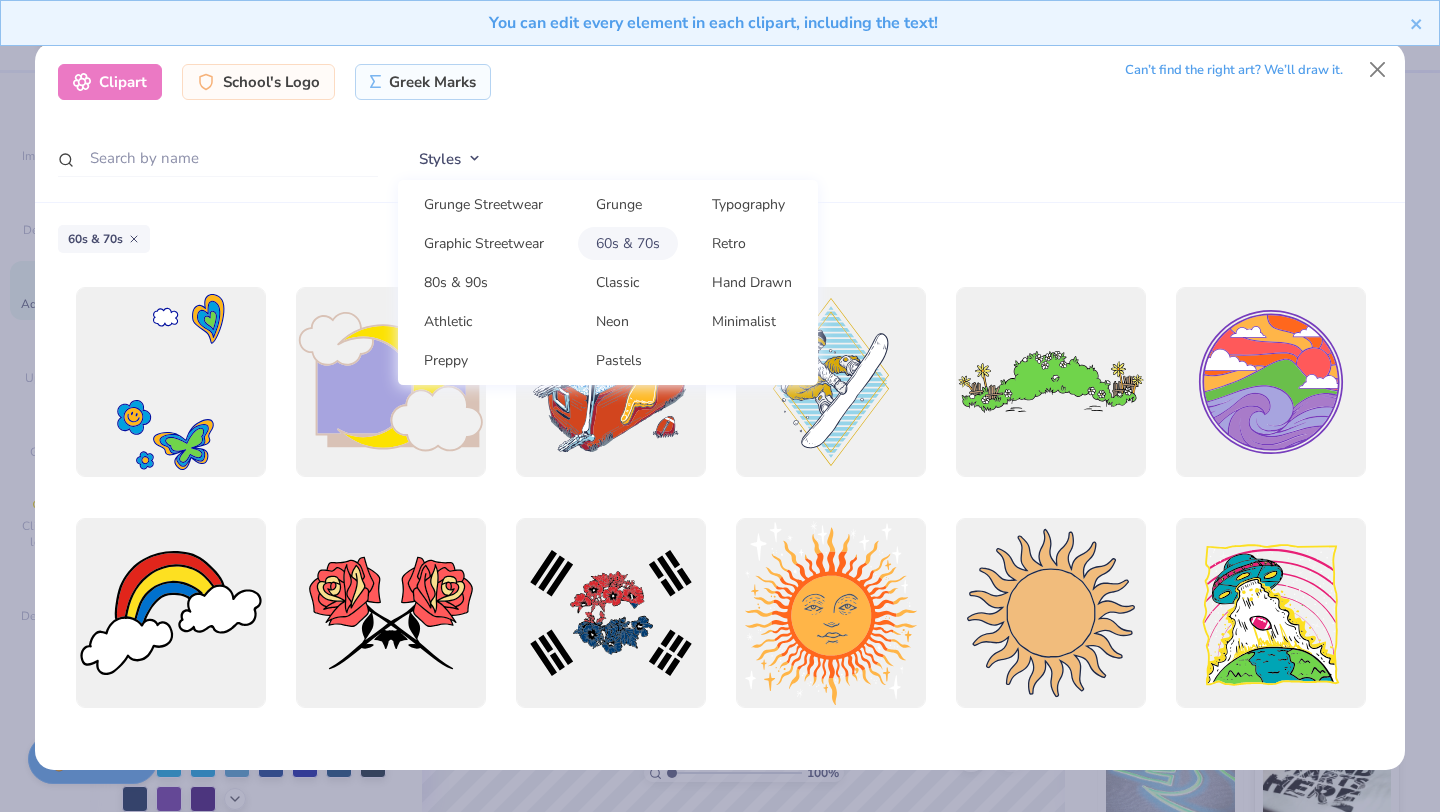 scroll, scrollTop: 1787, scrollLeft: 0, axis: vertical 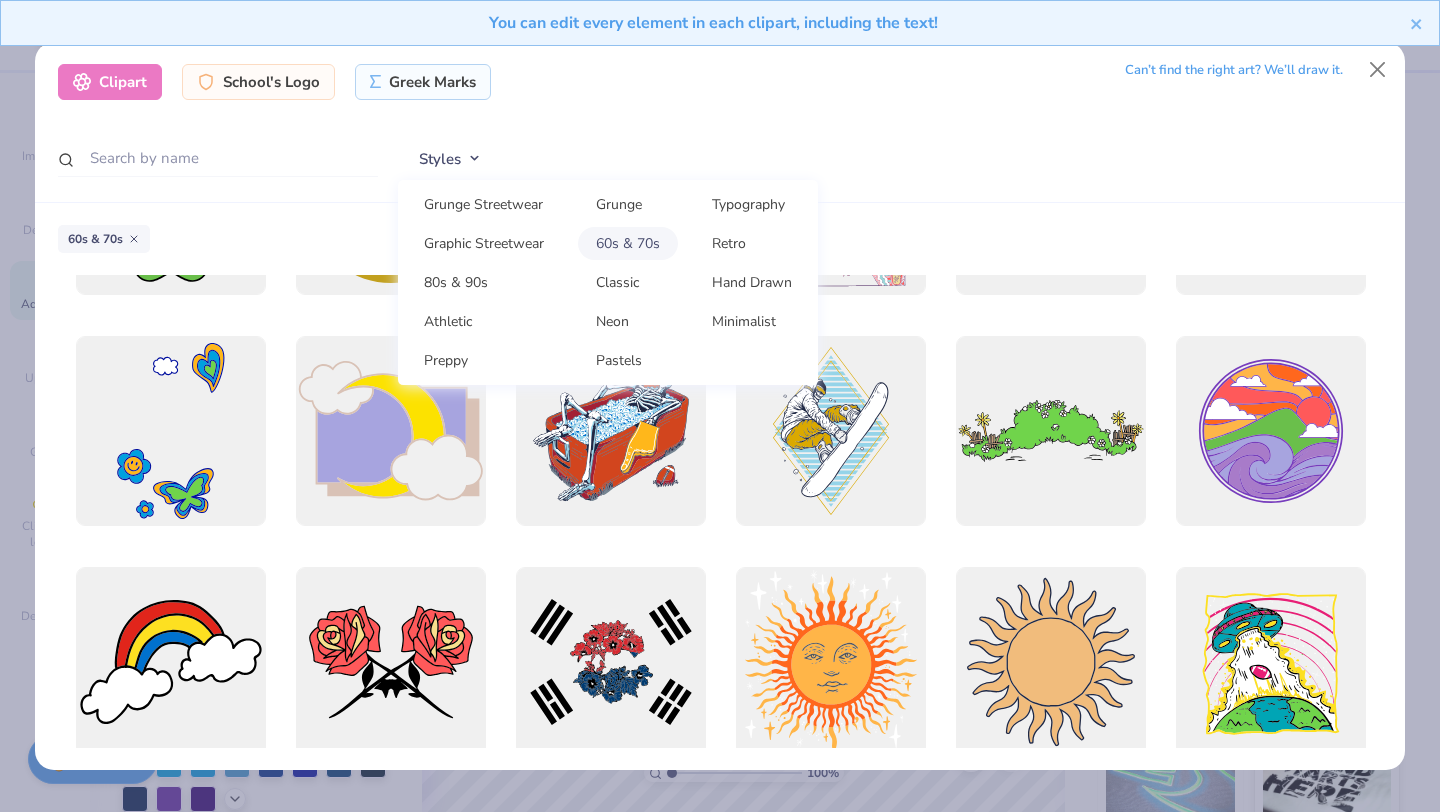 click on "60s & 70s" at bounding box center [628, 243] 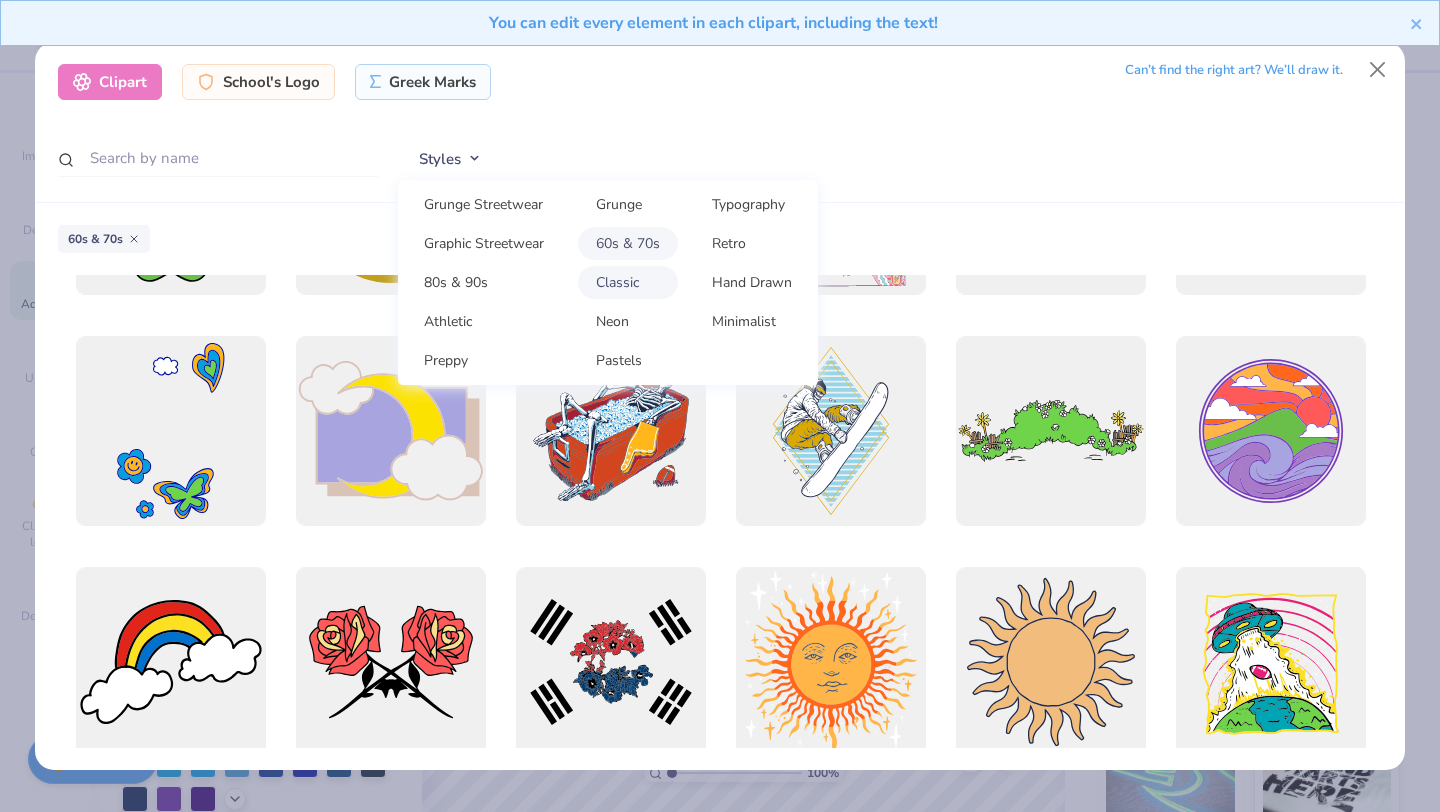 scroll, scrollTop: 0, scrollLeft: 0, axis: both 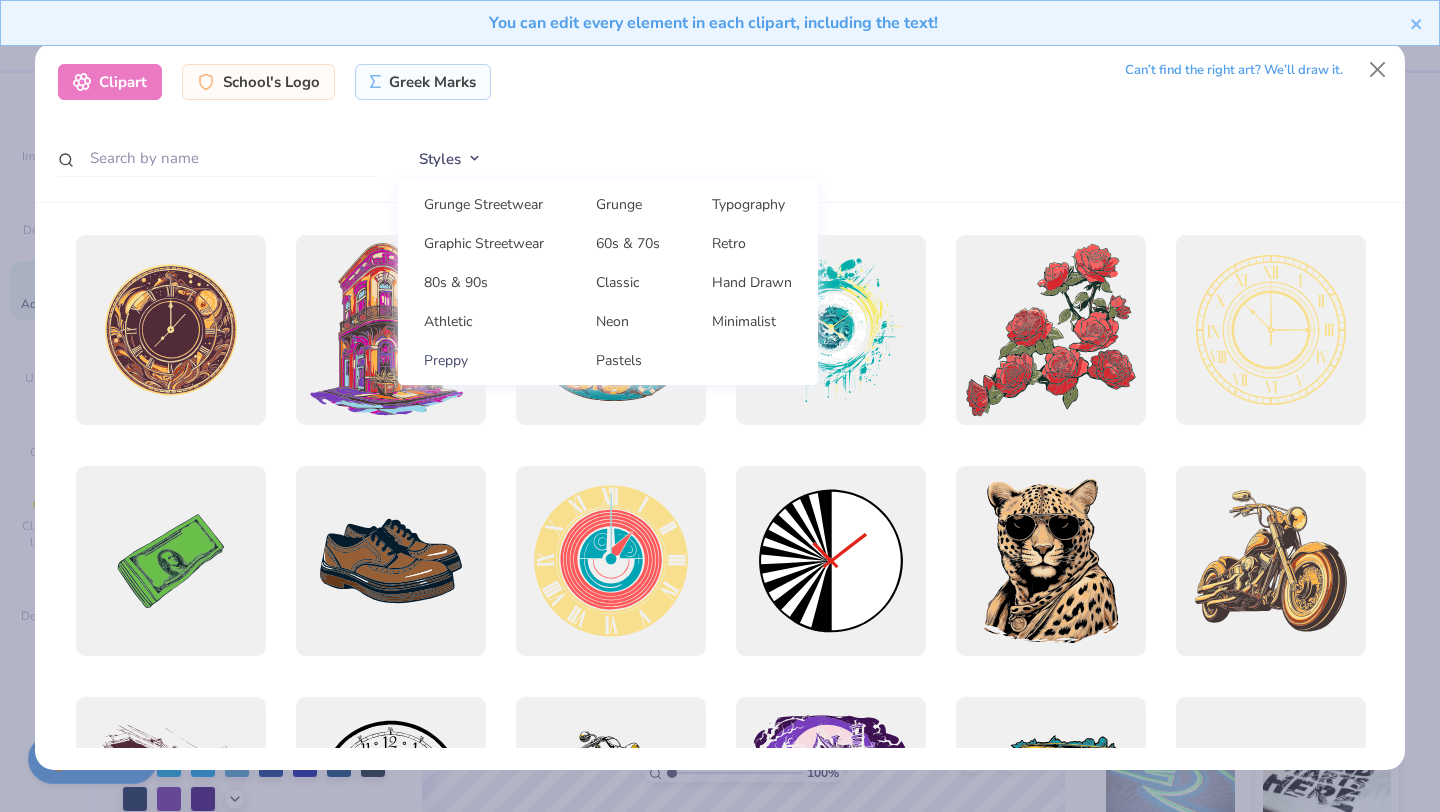 click on "Preppy" at bounding box center (484, 360) 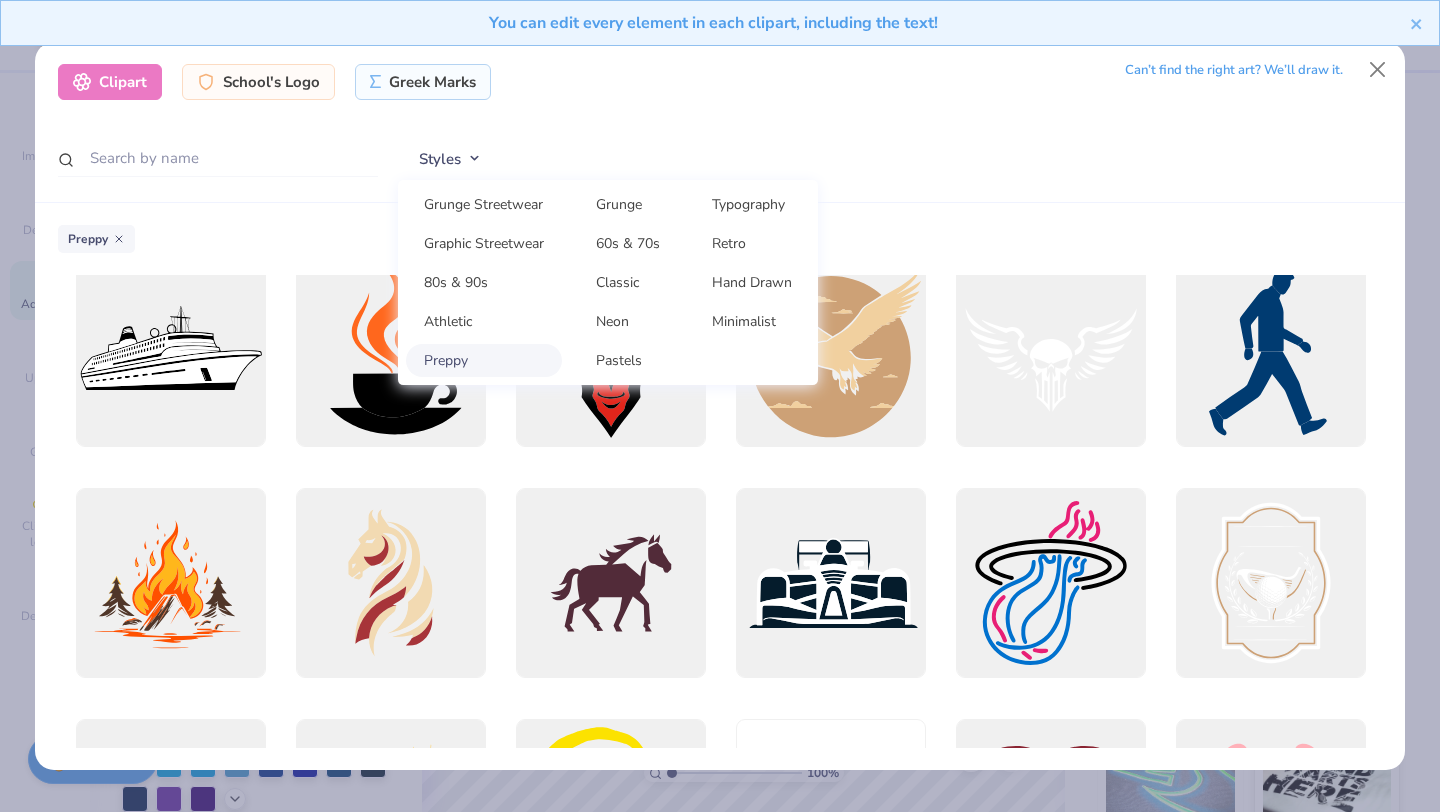 scroll, scrollTop: 4665, scrollLeft: 0, axis: vertical 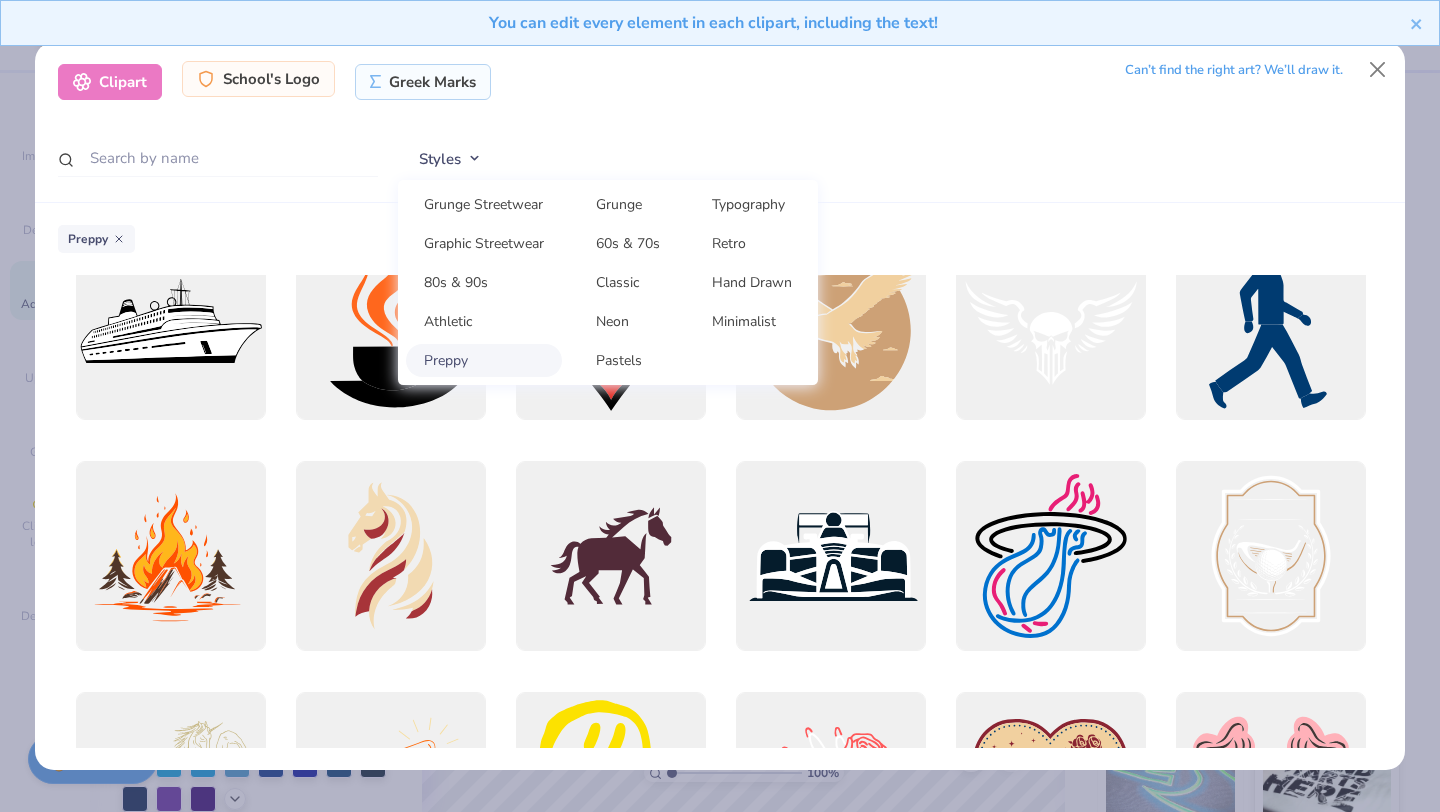 click on "School's Logo" at bounding box center (258, 79) 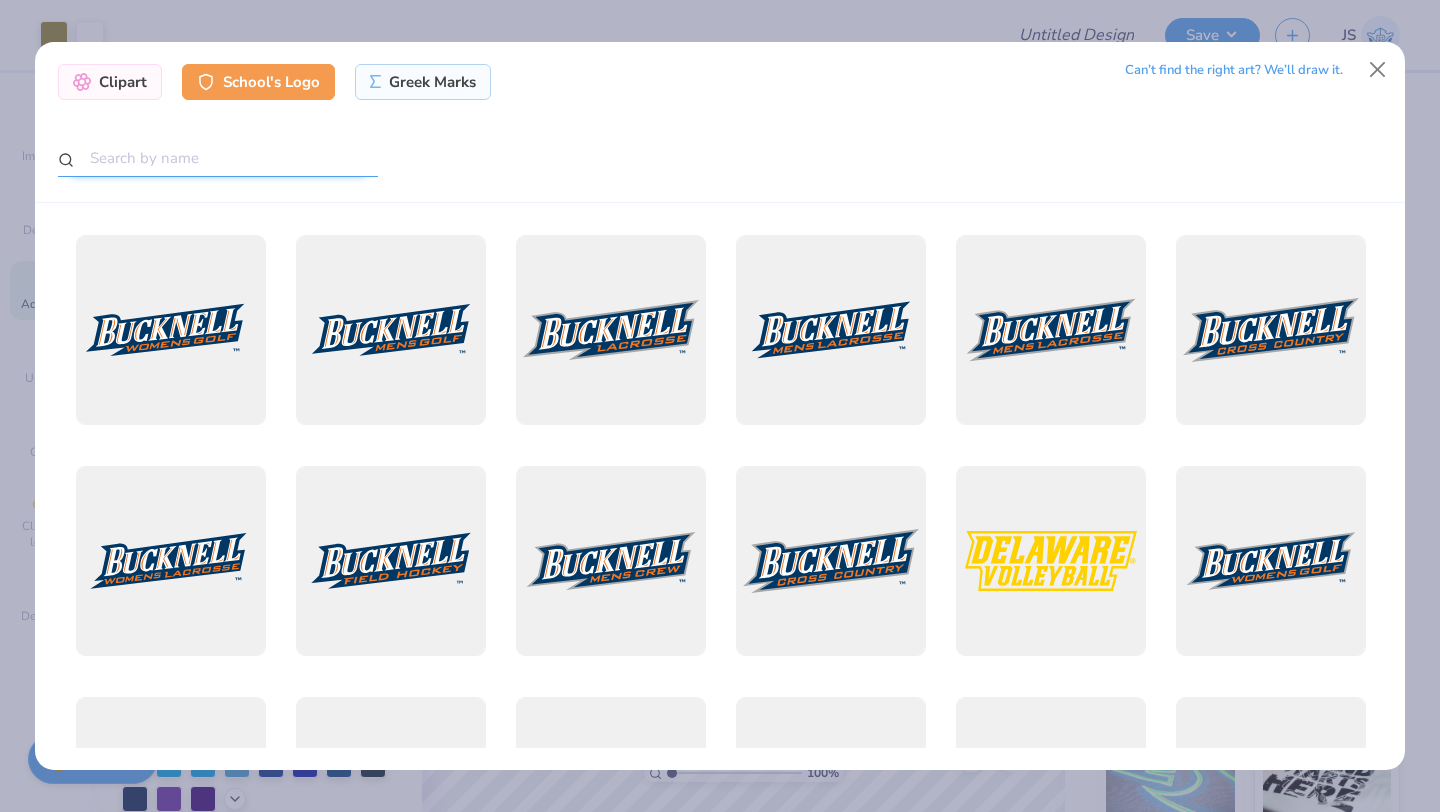 click at bounding box center (218, 158) 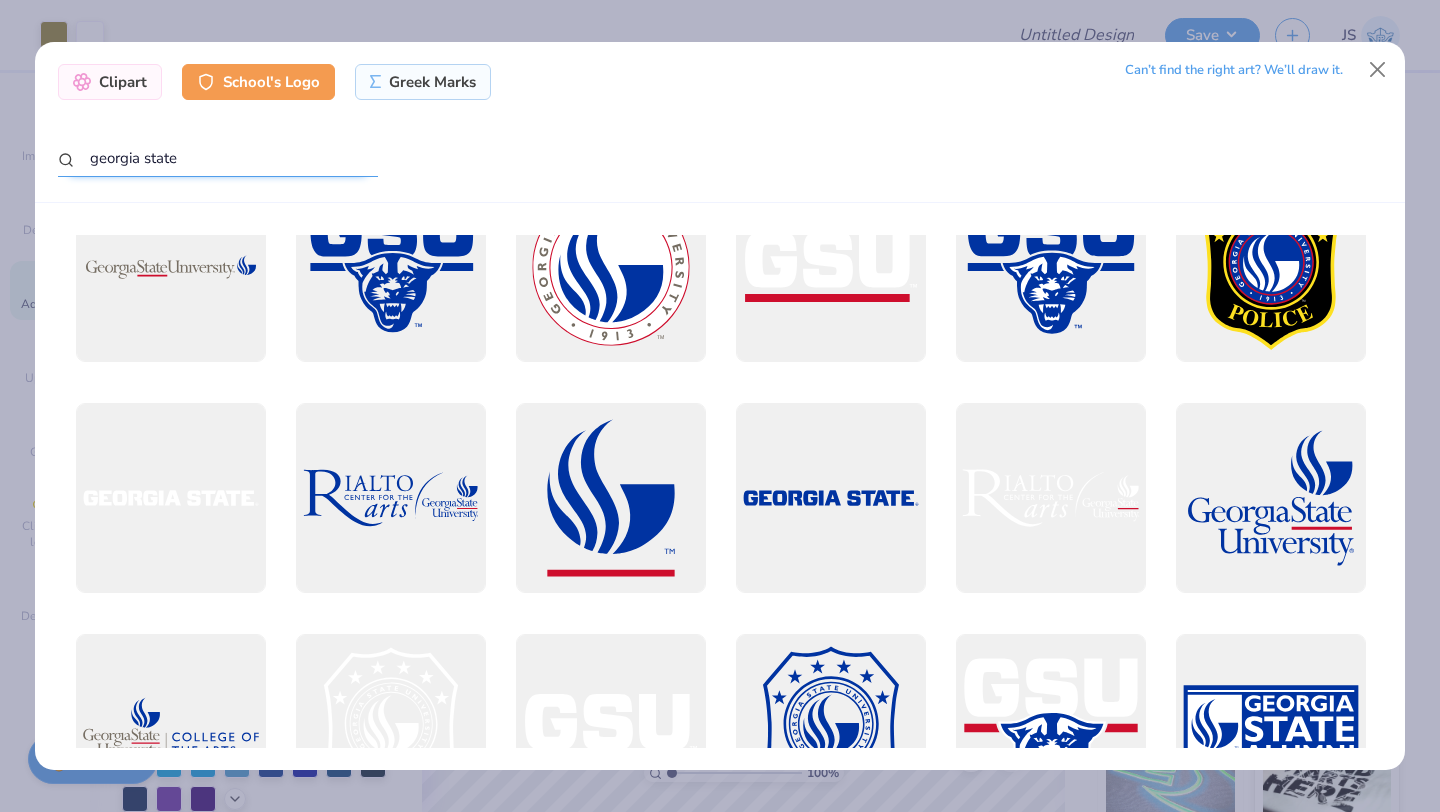 scroll, scrollTop: 0, scrollLeft: 0, axis: both 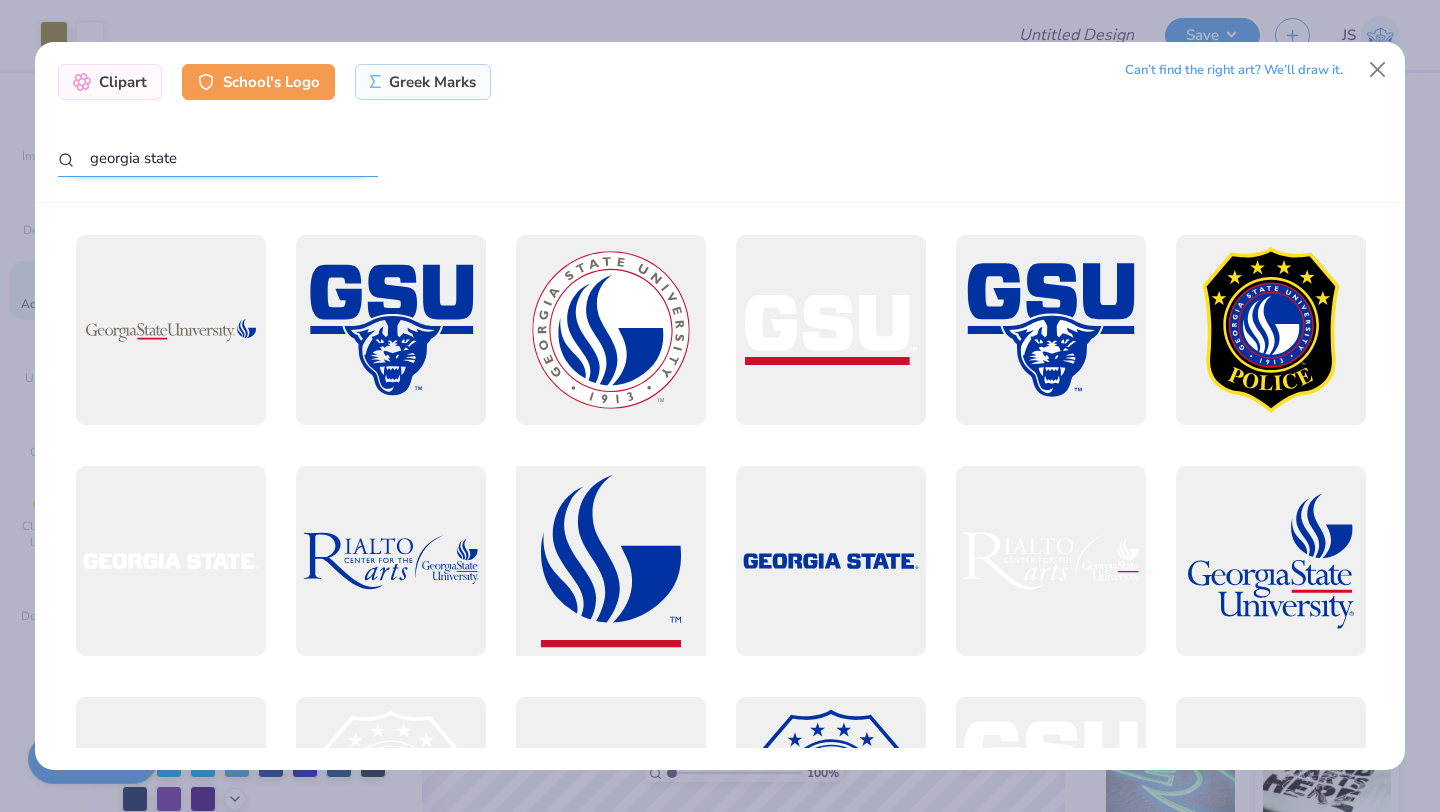 type on "georgia state" 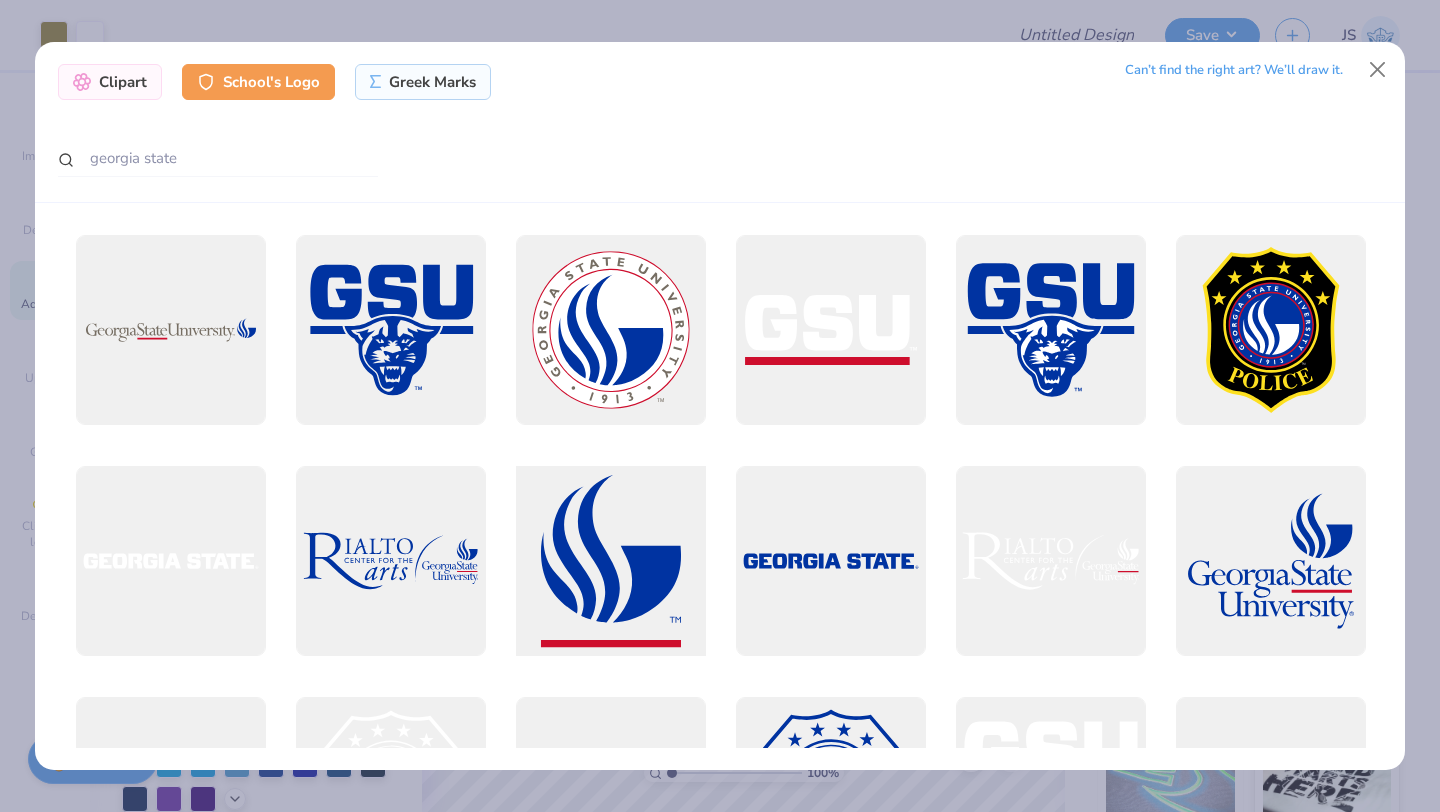 click at bounding box center (610, 561) 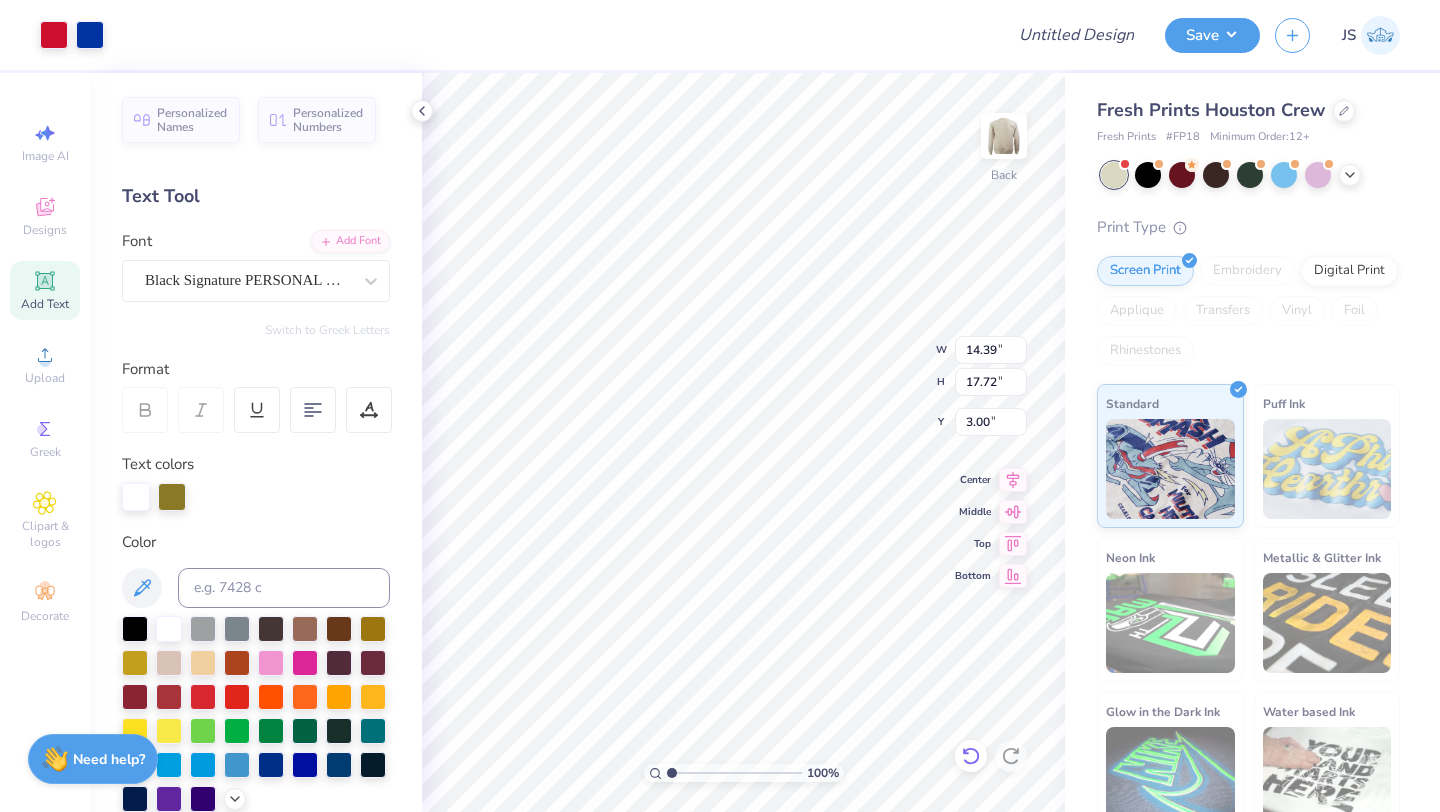 click 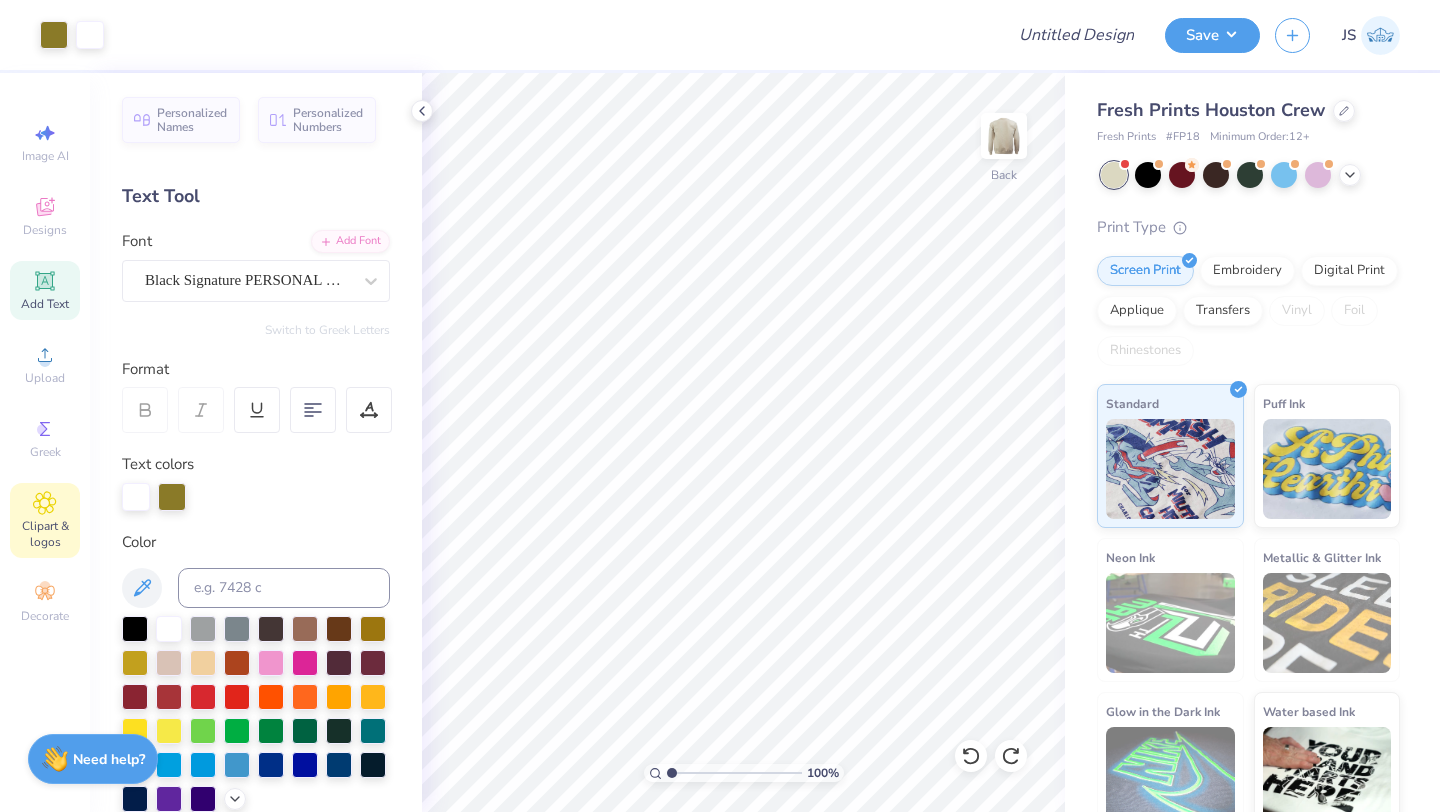 click on "Clipart & logos" at bounding box center (45, 534) 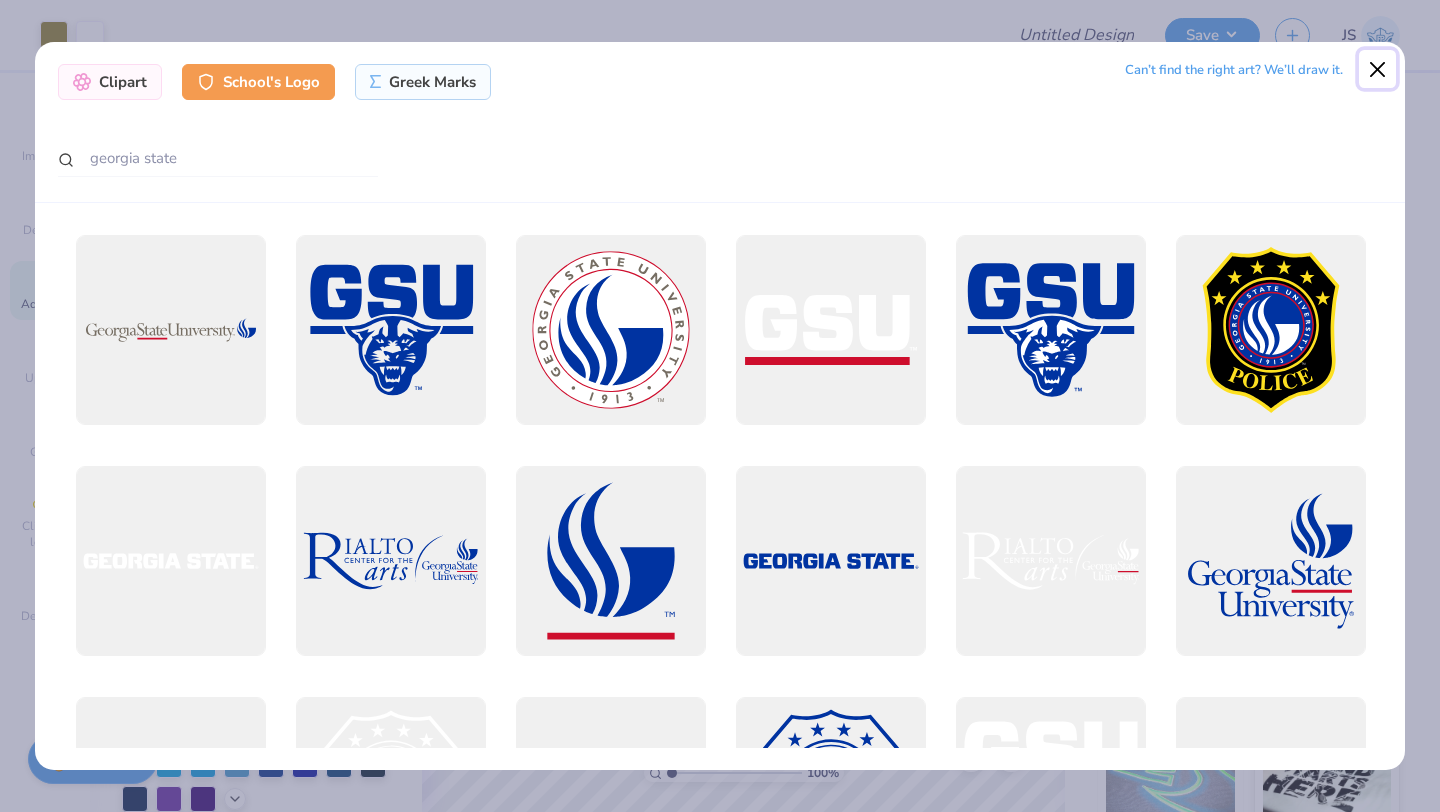 click at bounding box center (1378, 69) 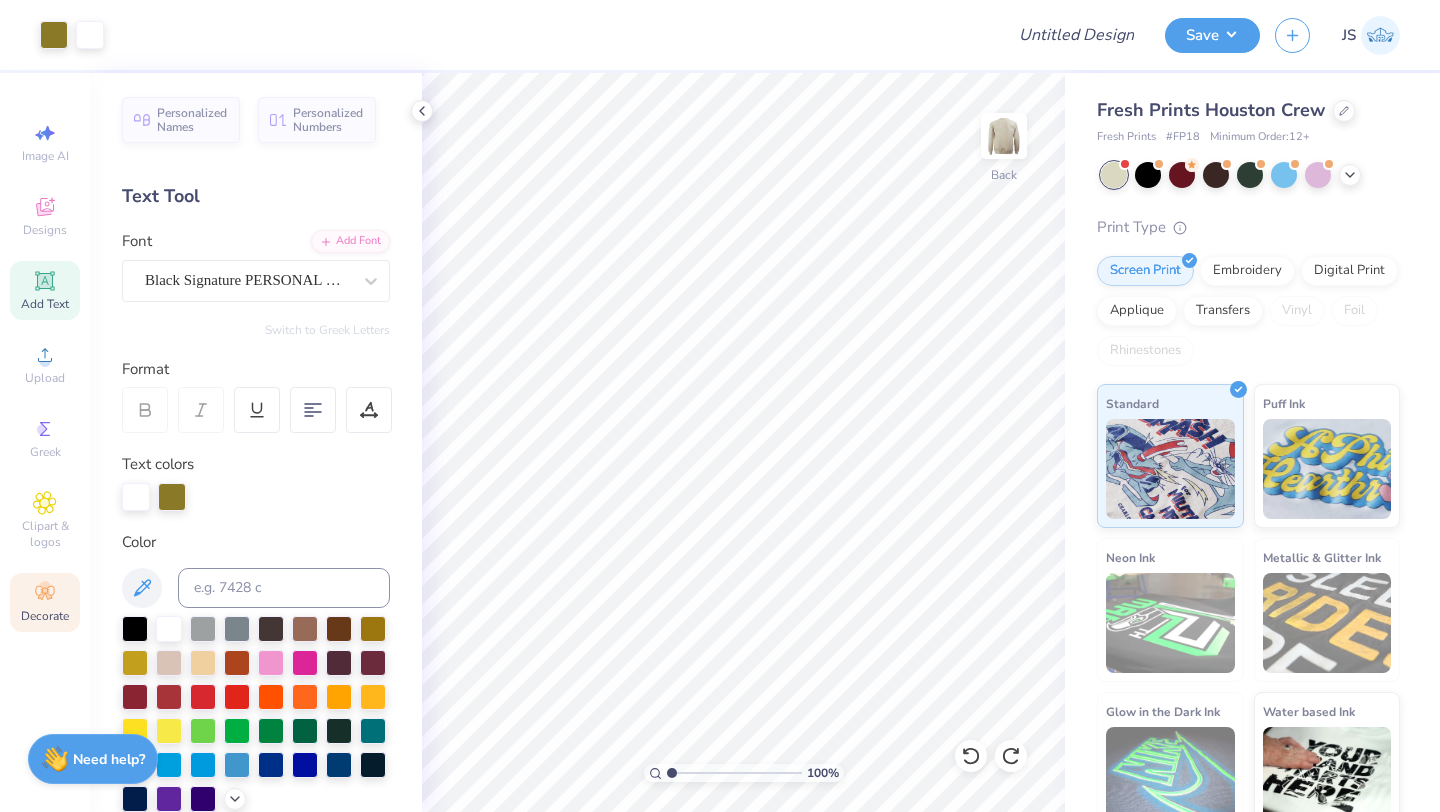 click on "Decorate" at bounding box center [45, 602] 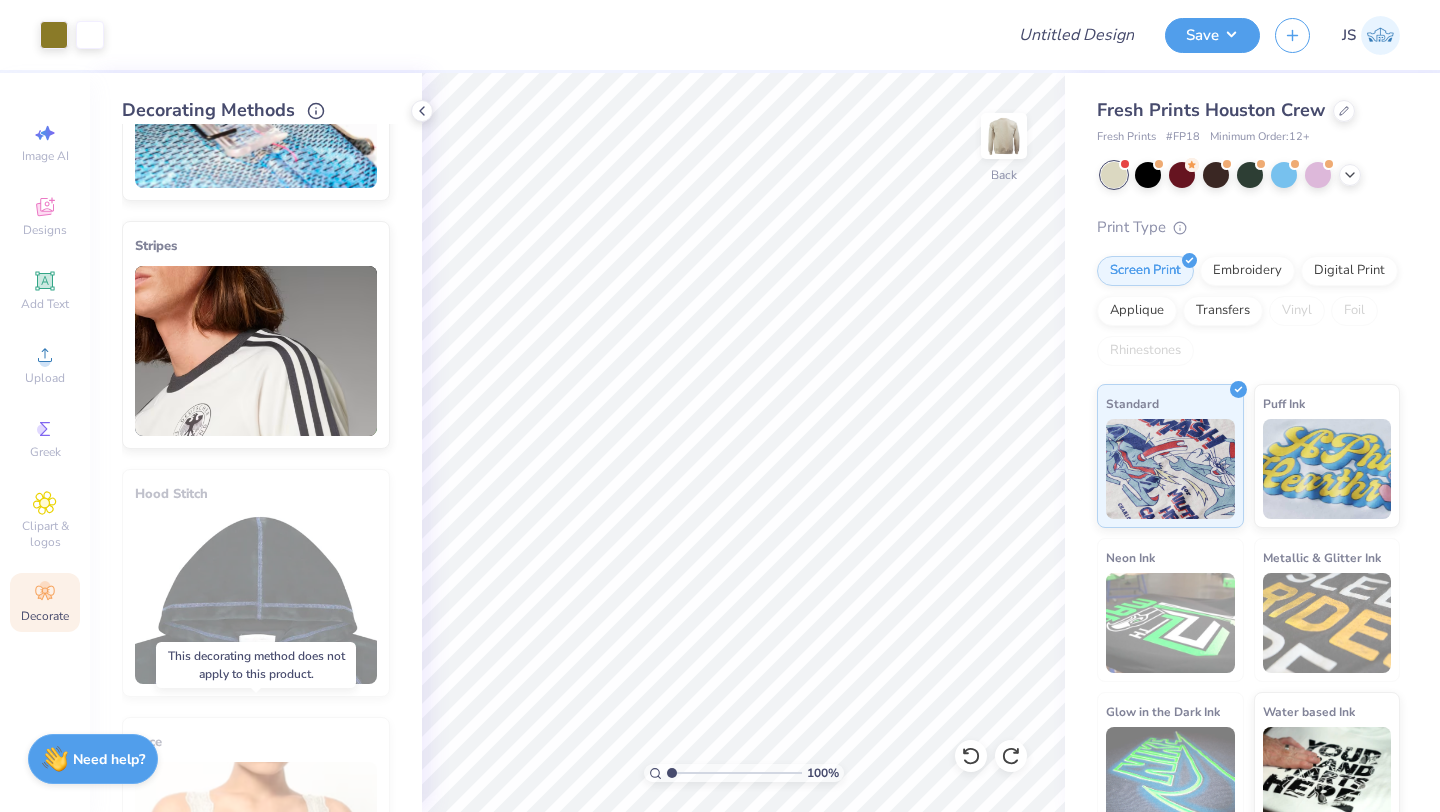 scroll, scrollTop: 159, scrollLeft: 0, axis: vertical 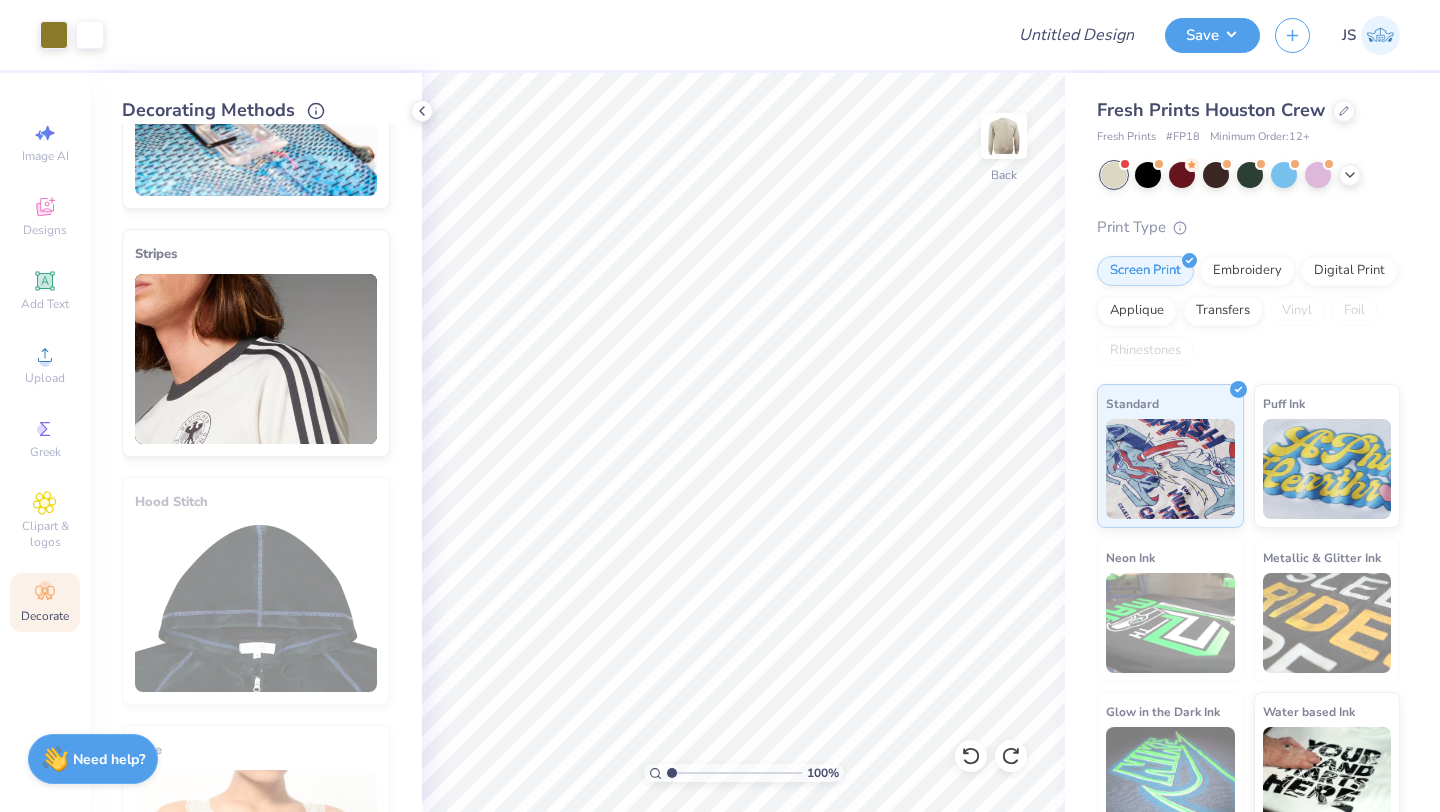 click at bounding box center [256, 359] 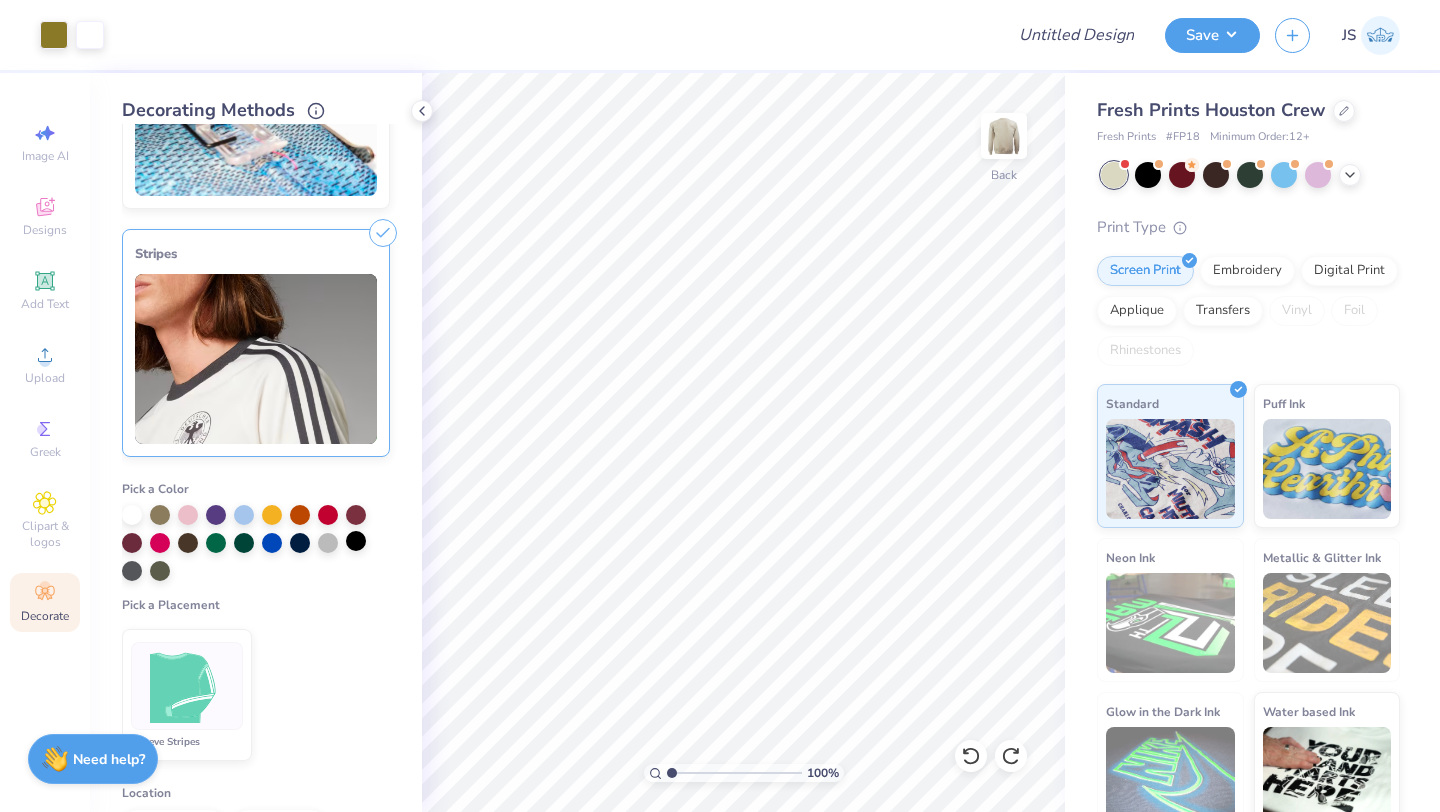 click at bounding box center (356, 541) 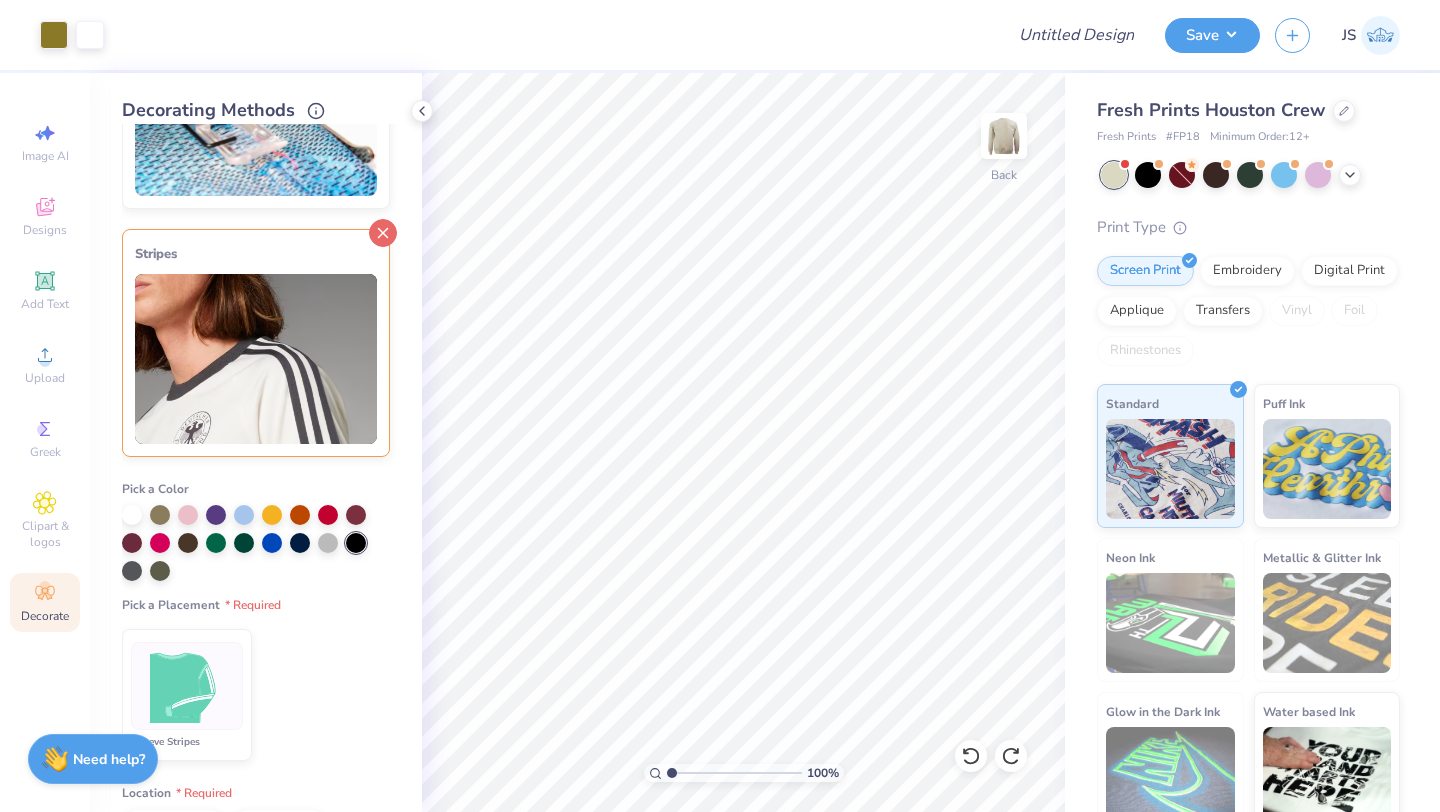 click 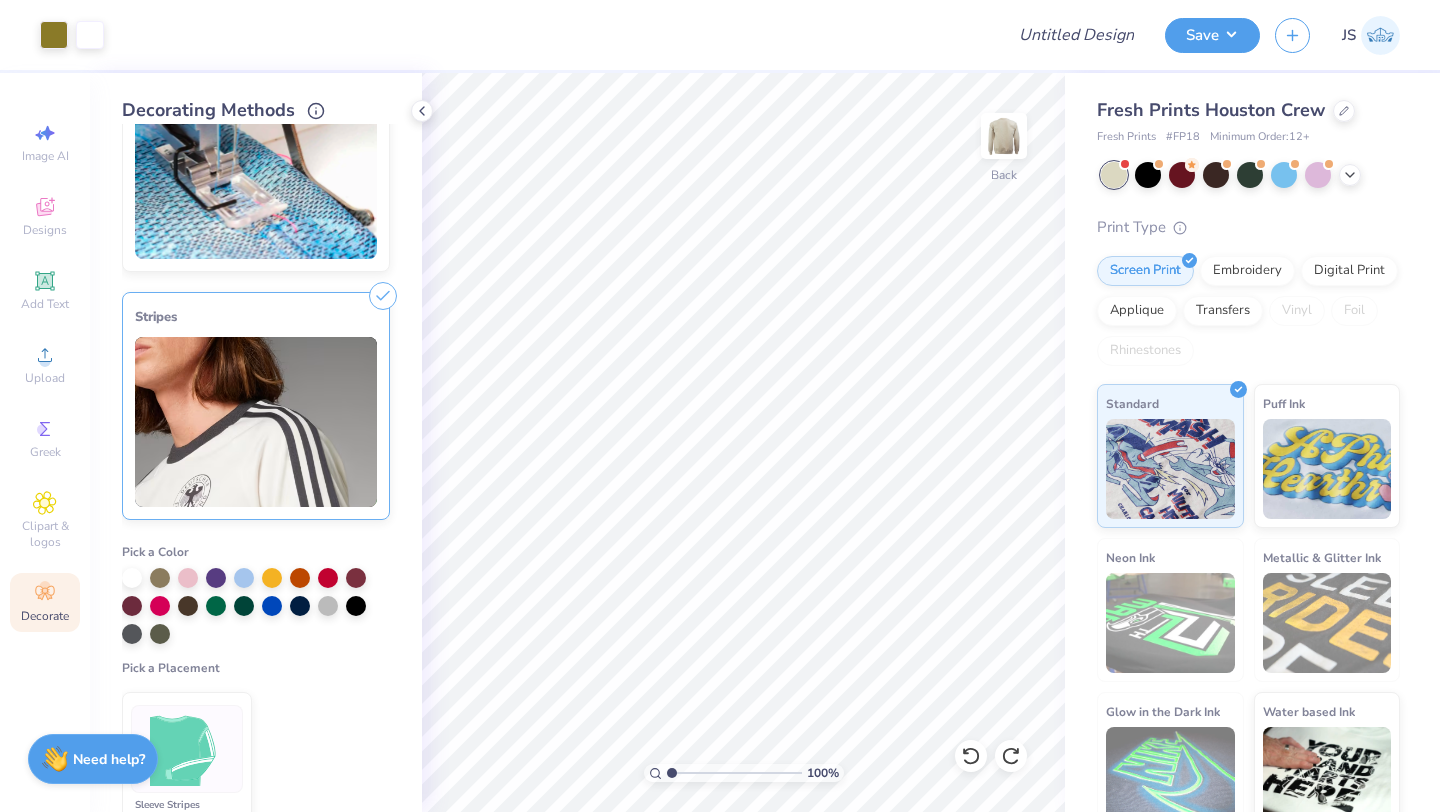 scroll, scrollTop: 0, scrollLeft: 0, axis: both 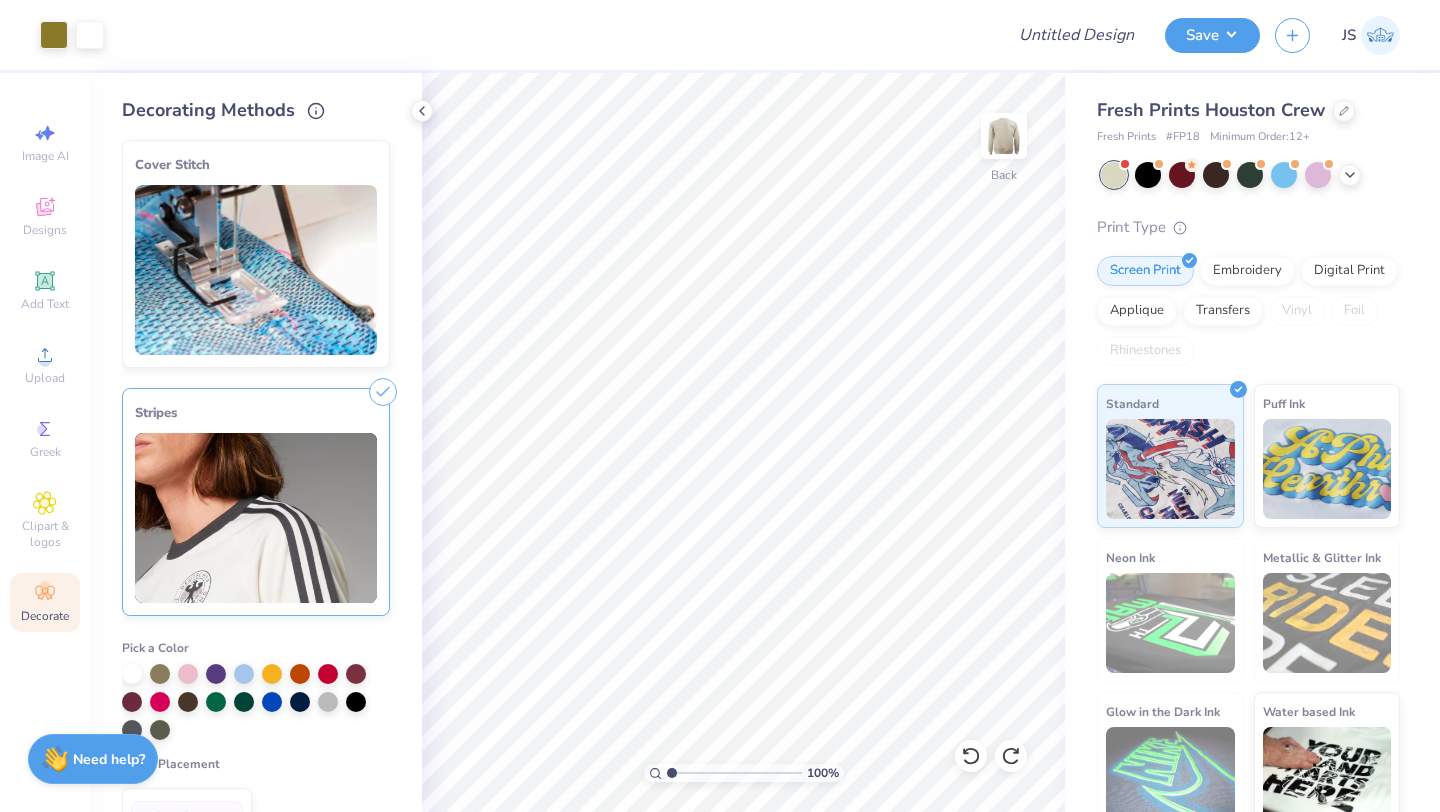 click 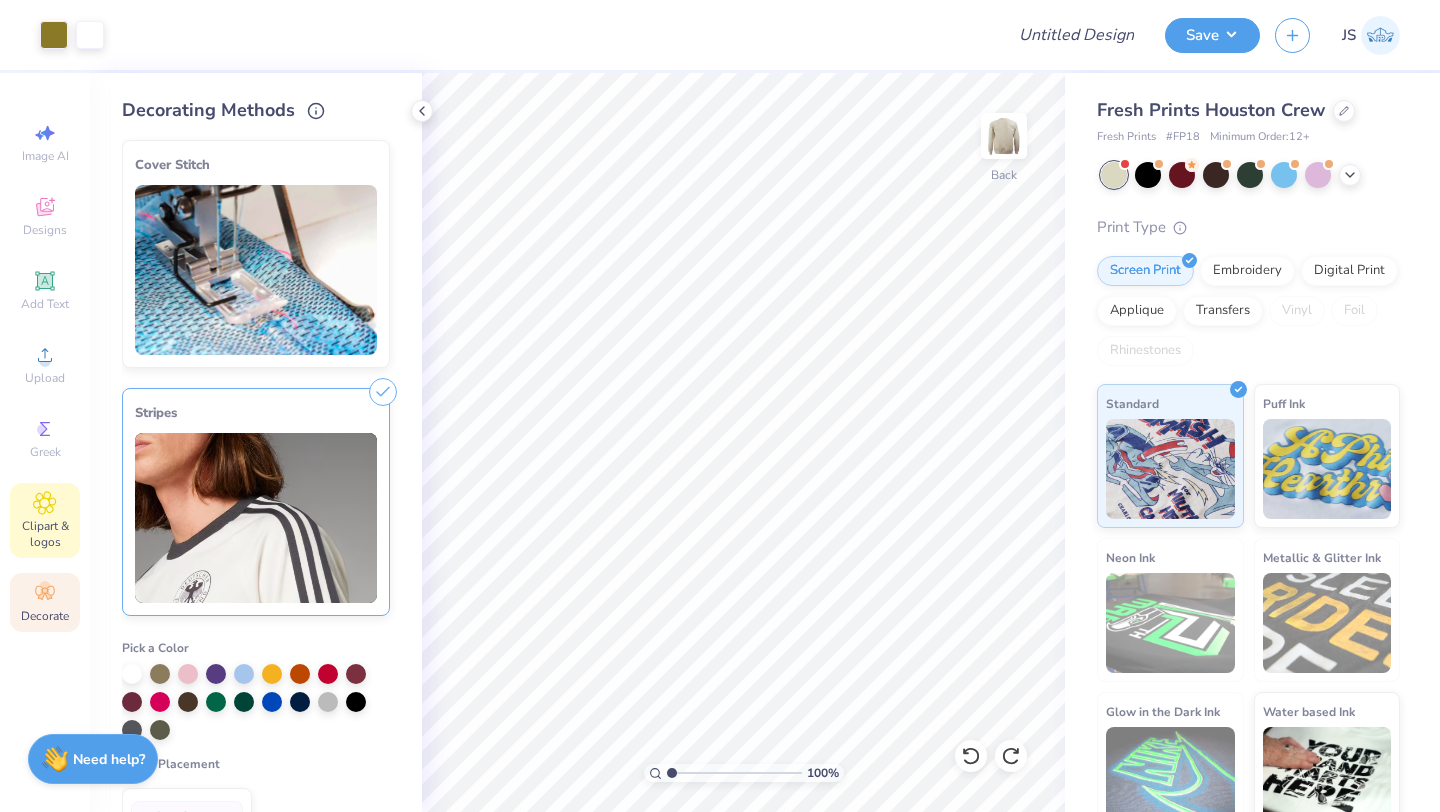 click on "Clipart & logos" at bounding box center (45, 534) 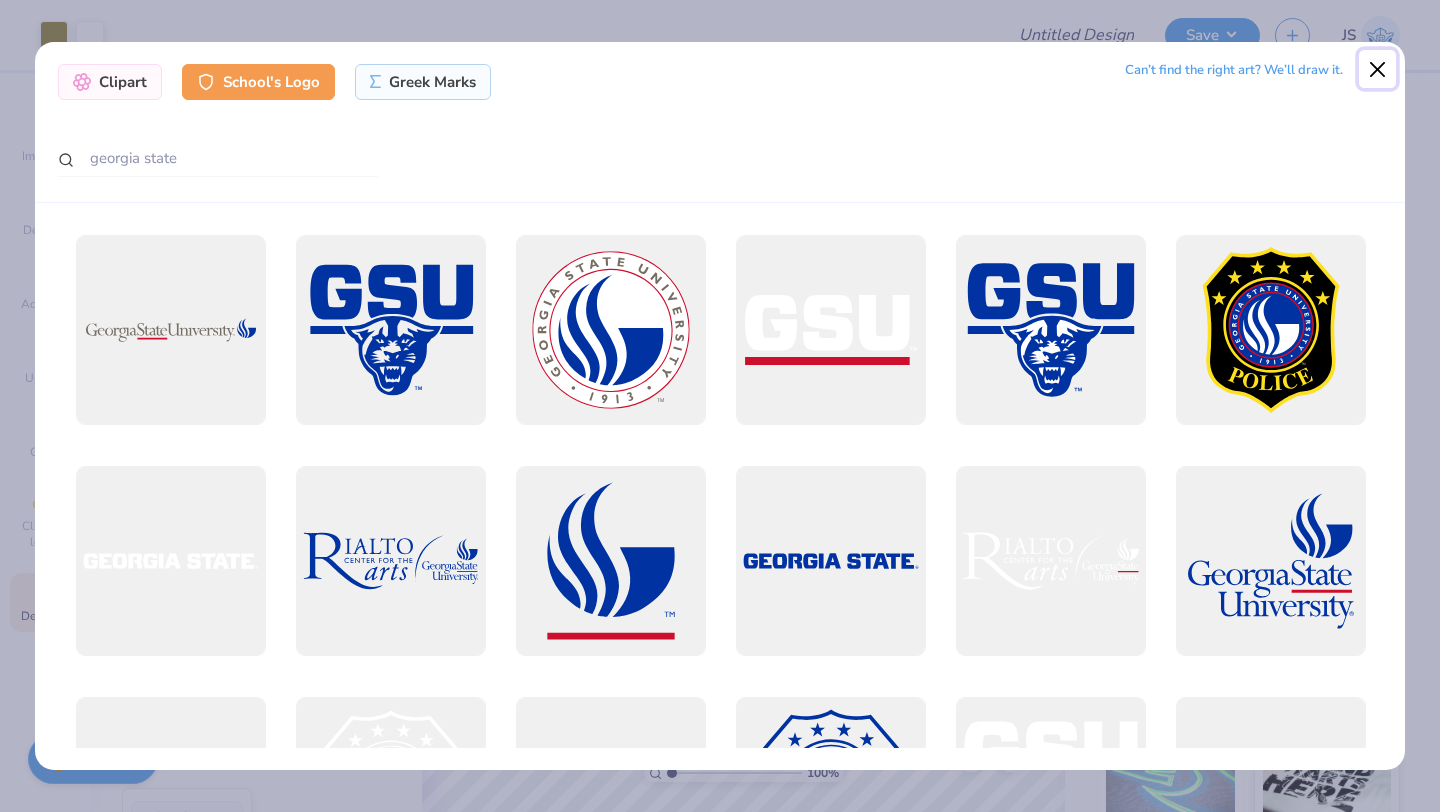 click at bounding box center [1378, 69] 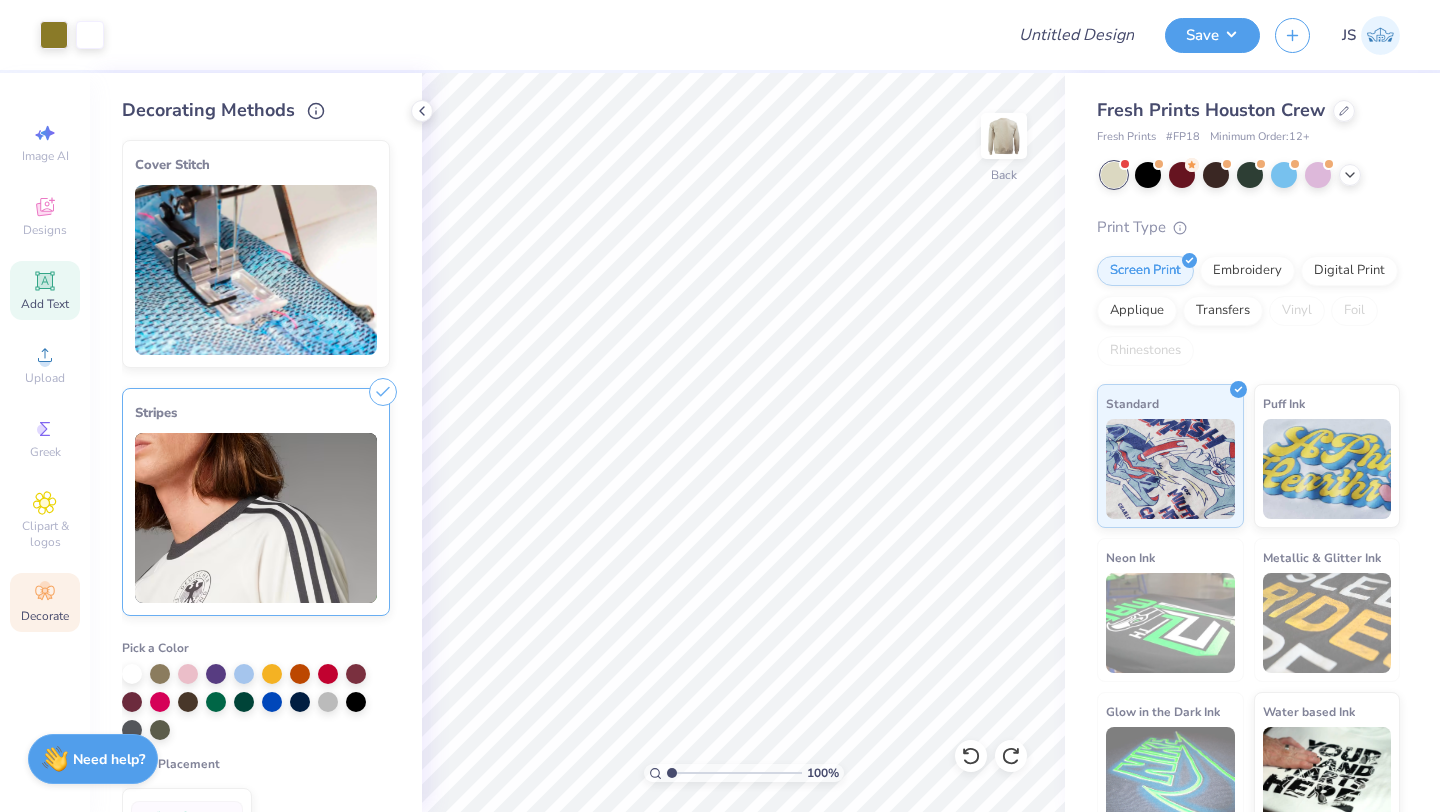 click 